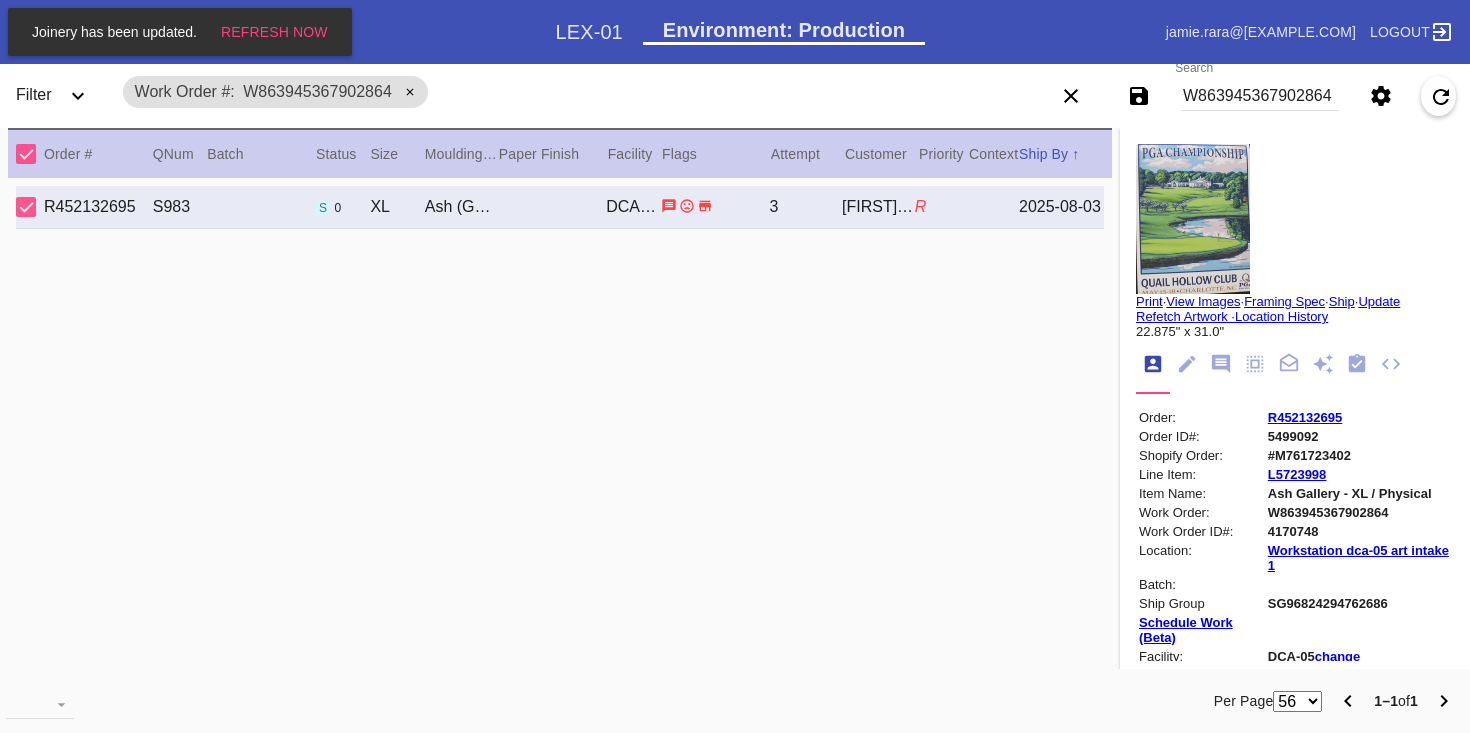 scroll, scrollTop: 0, scrollLeft: 0, axis: both 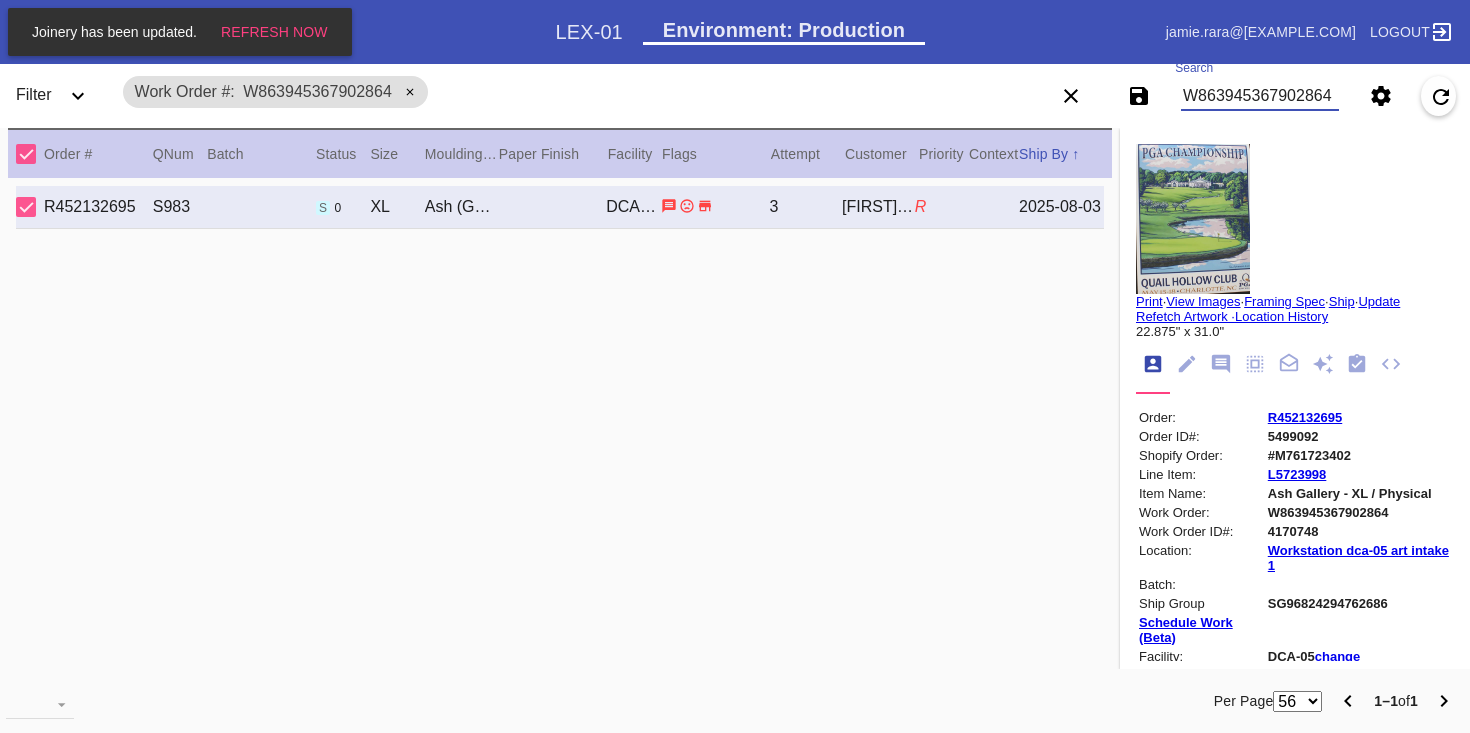 click on "W863945367902864" at bounding box center [1260, 96] 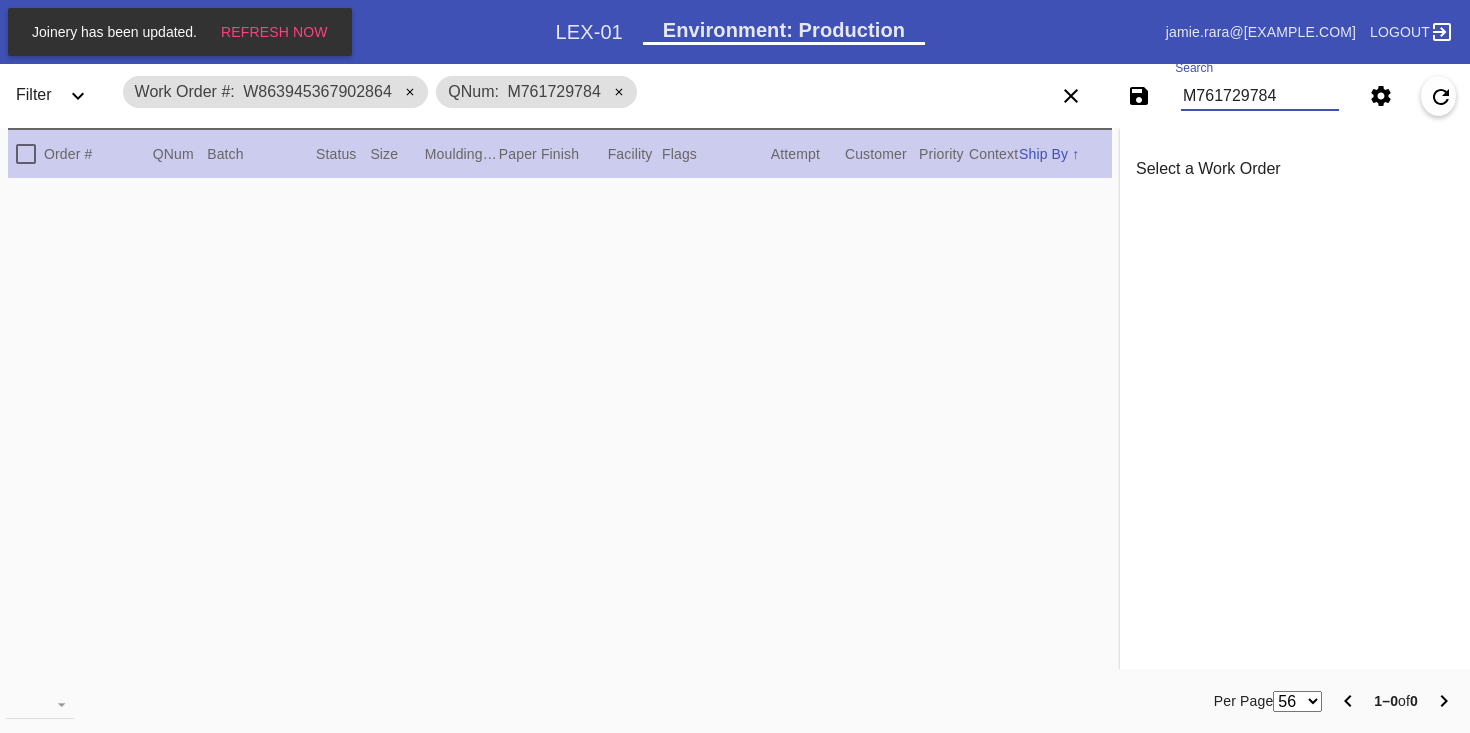 click on "M761729784" at bounding box center (1260, 96) 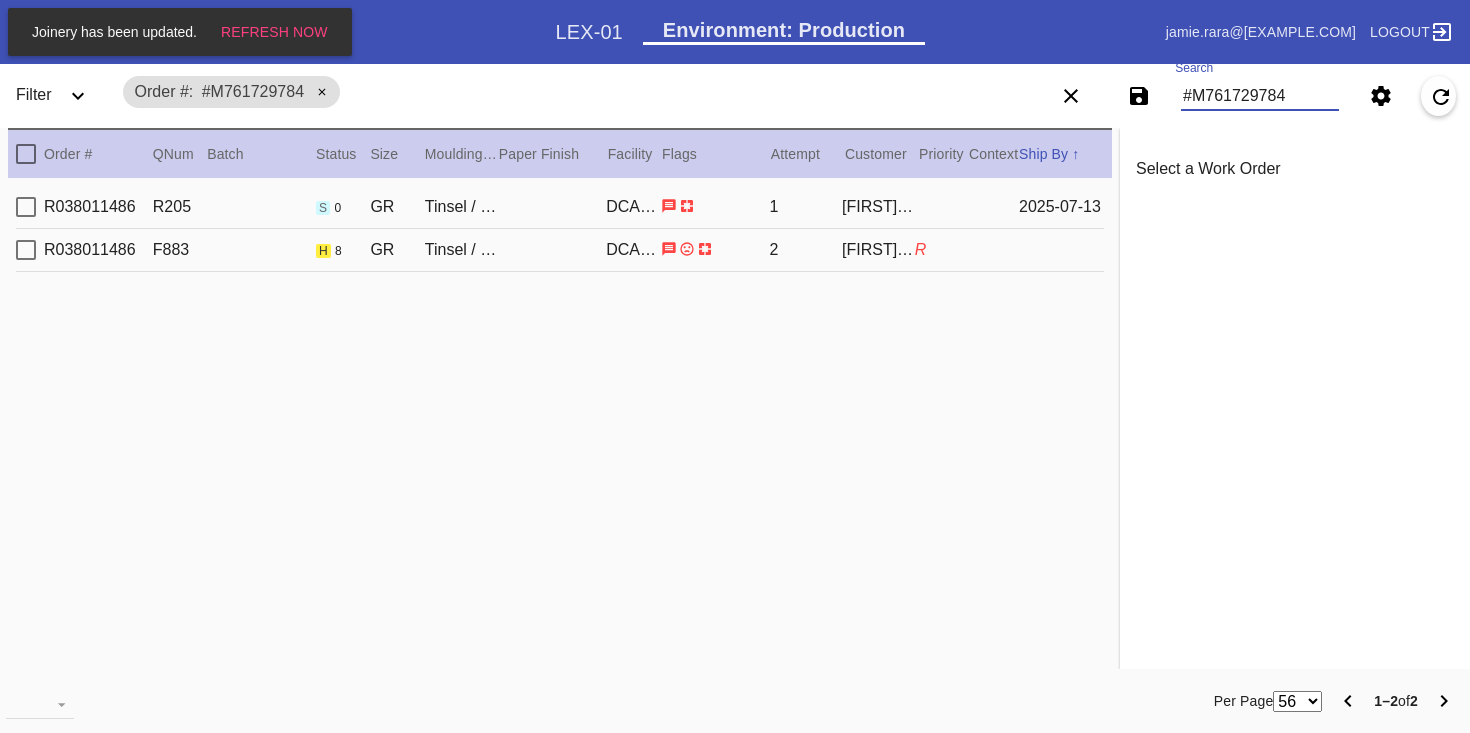type on "#M761729784" 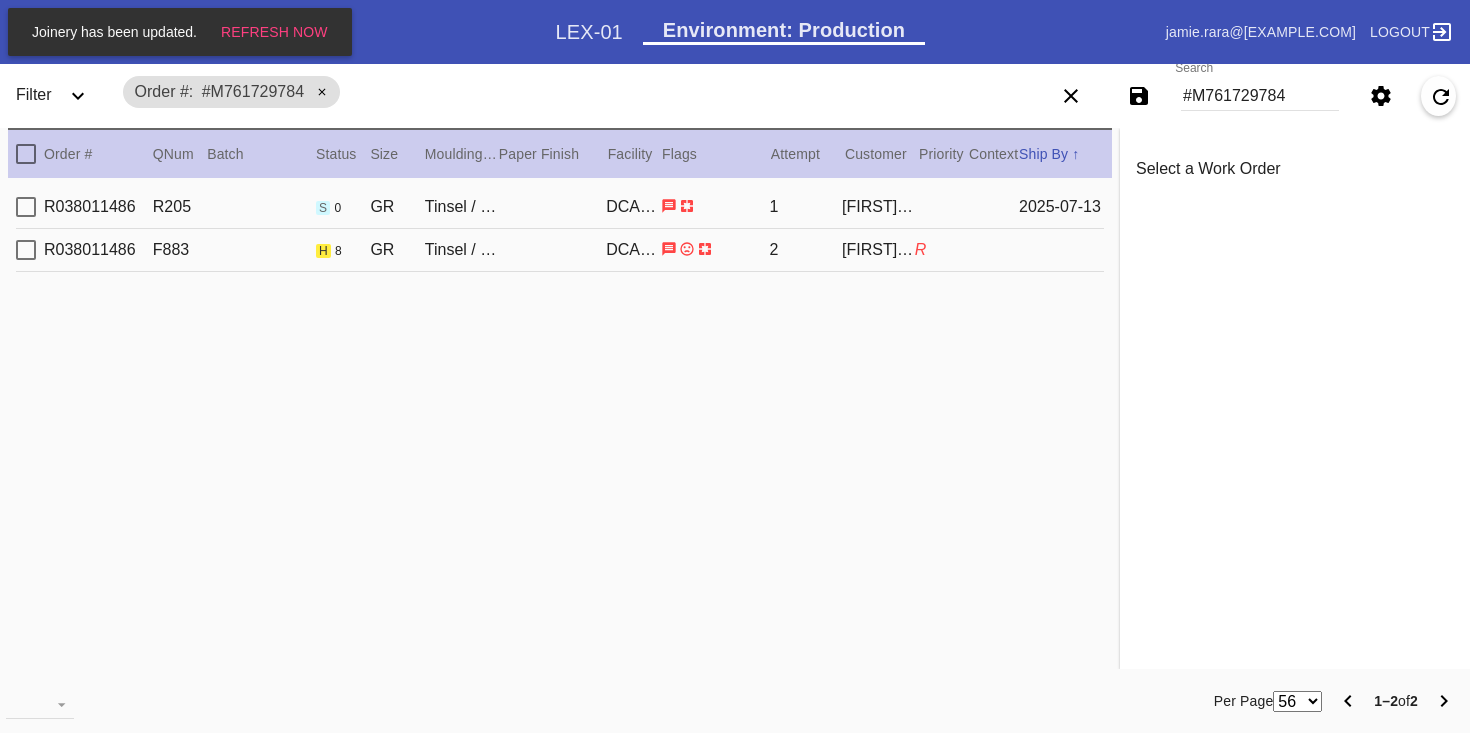 click on "R[NUMBER] F[NUMBER] h [NUMBER] GR Tinsel / White DCA-05 [NUMBER] [FIRST] [LAST] R" at bounding box center (560, 250) 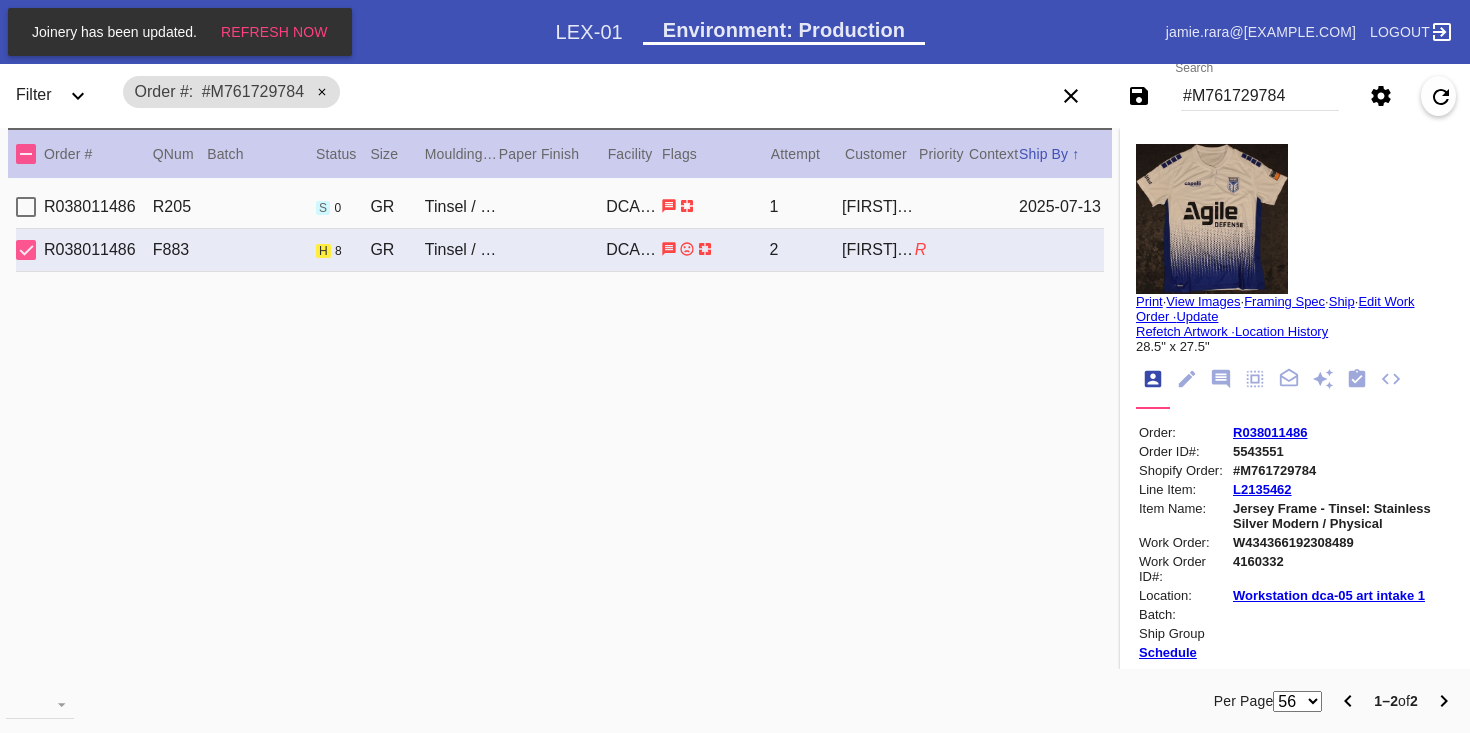 click on "R038011486" at bounding box center (1270, 432) 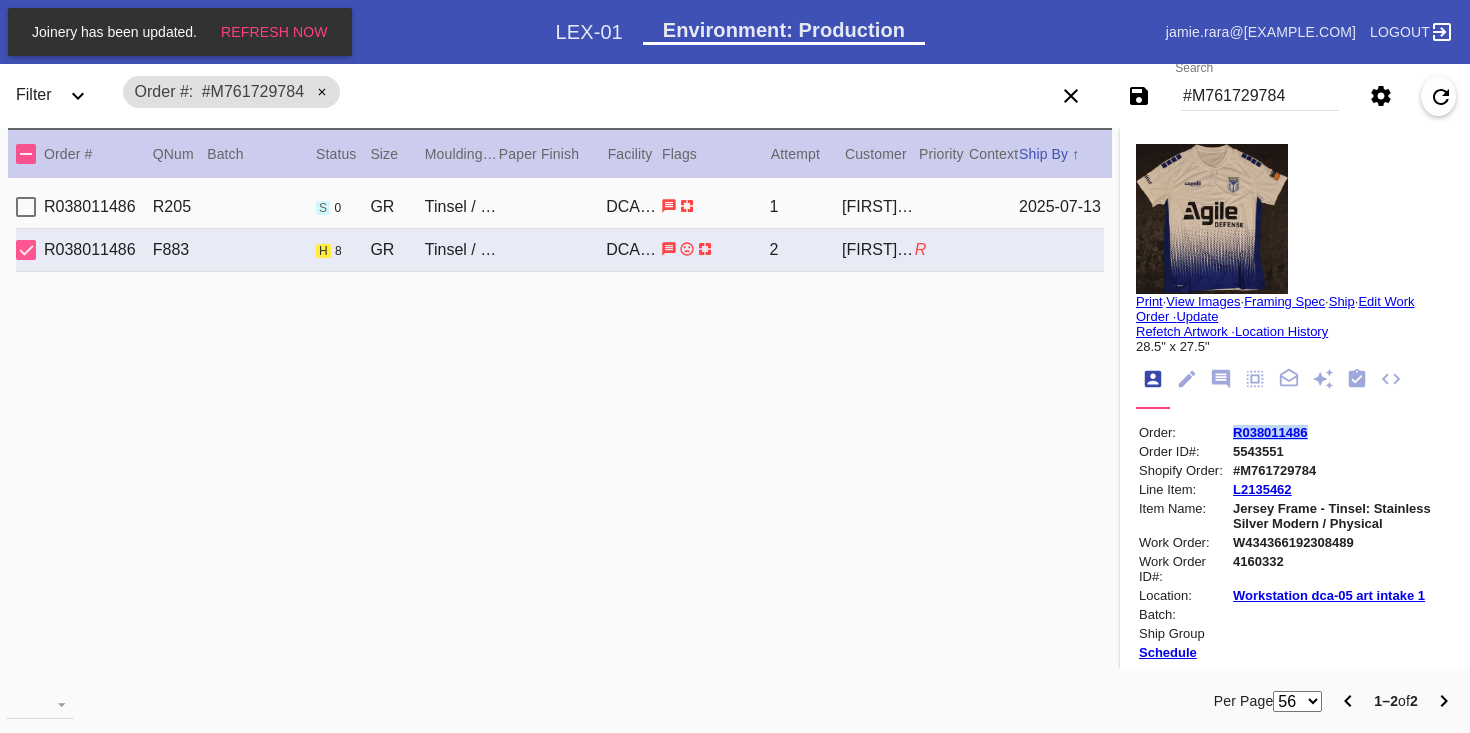 drag, startPoint x: 1317, startPoint y: 439, endPoint x: 1231, endPoint y: 432, distance: 86.28442 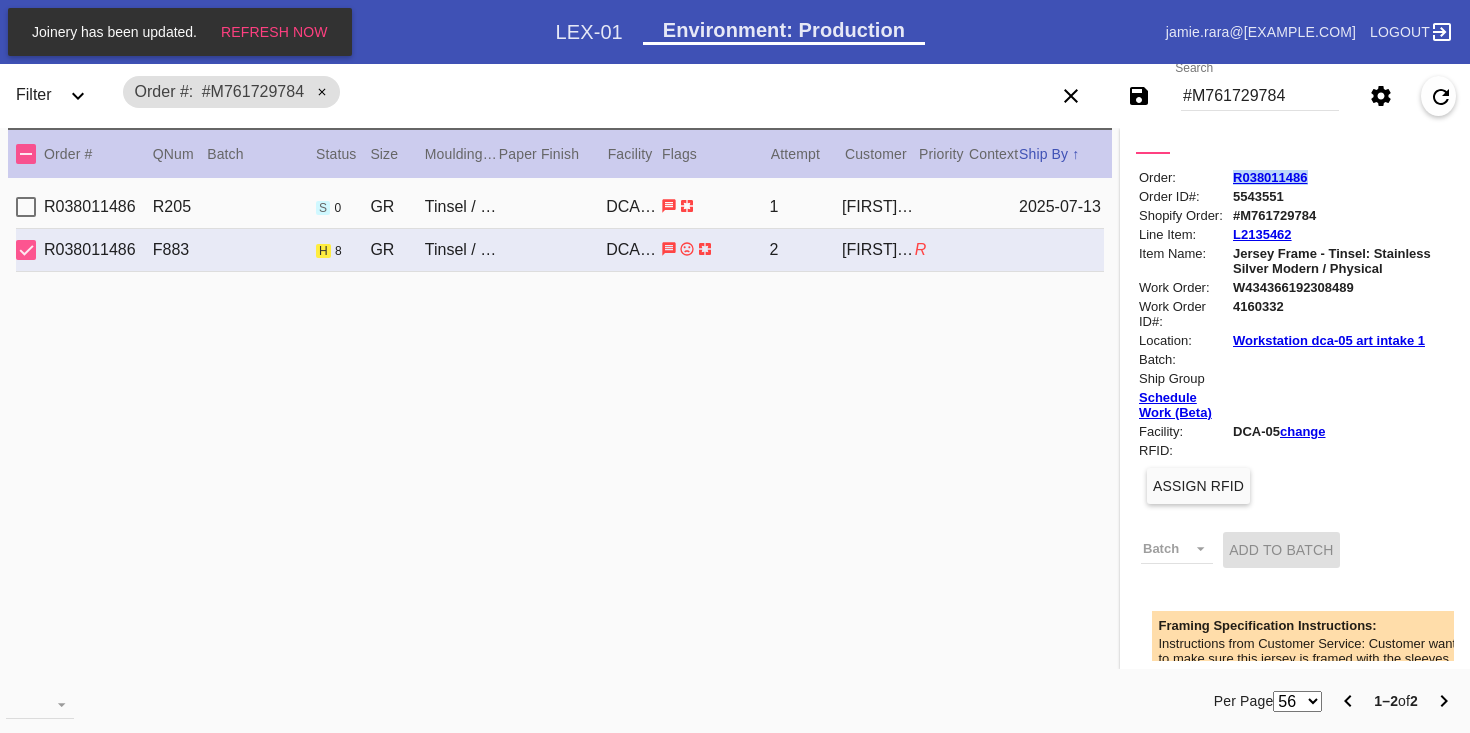 scroll, scrollTop: 824, scrollLeft: 0, axis: vertical 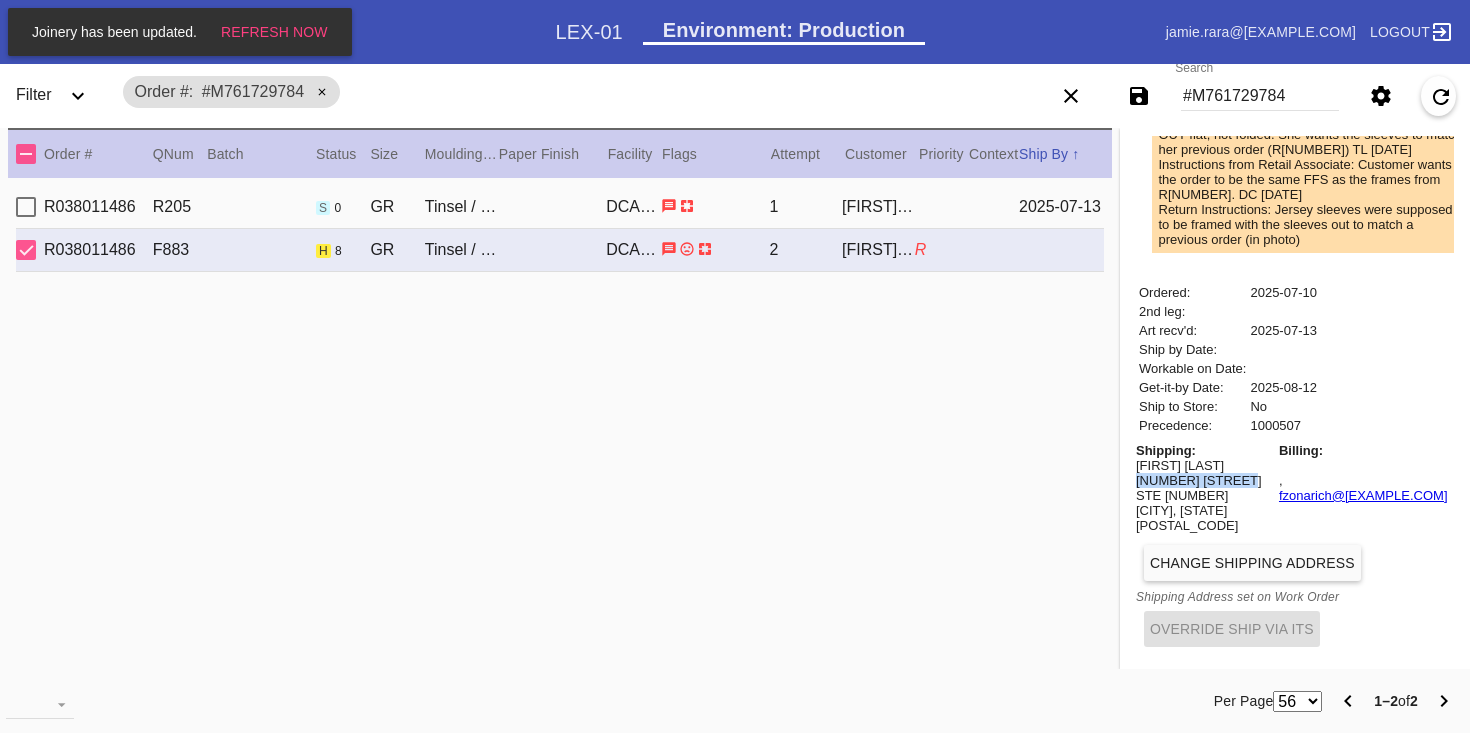drag, startPoint x: 1135, startPoint y: 491, endPoint x: 1251, endPoint y: 484, distance: 116.21101 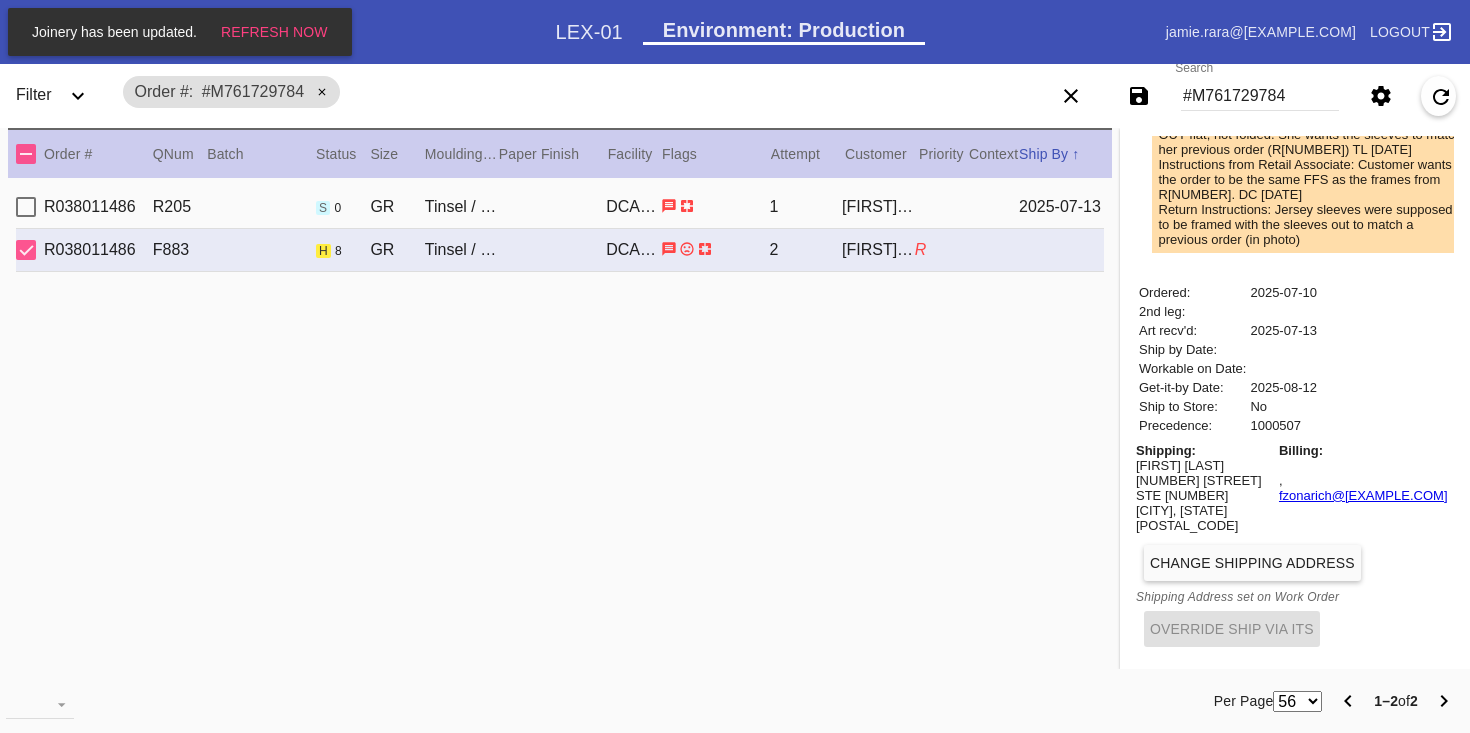 click on "#M761729784" at bounding box center (1260, 96) 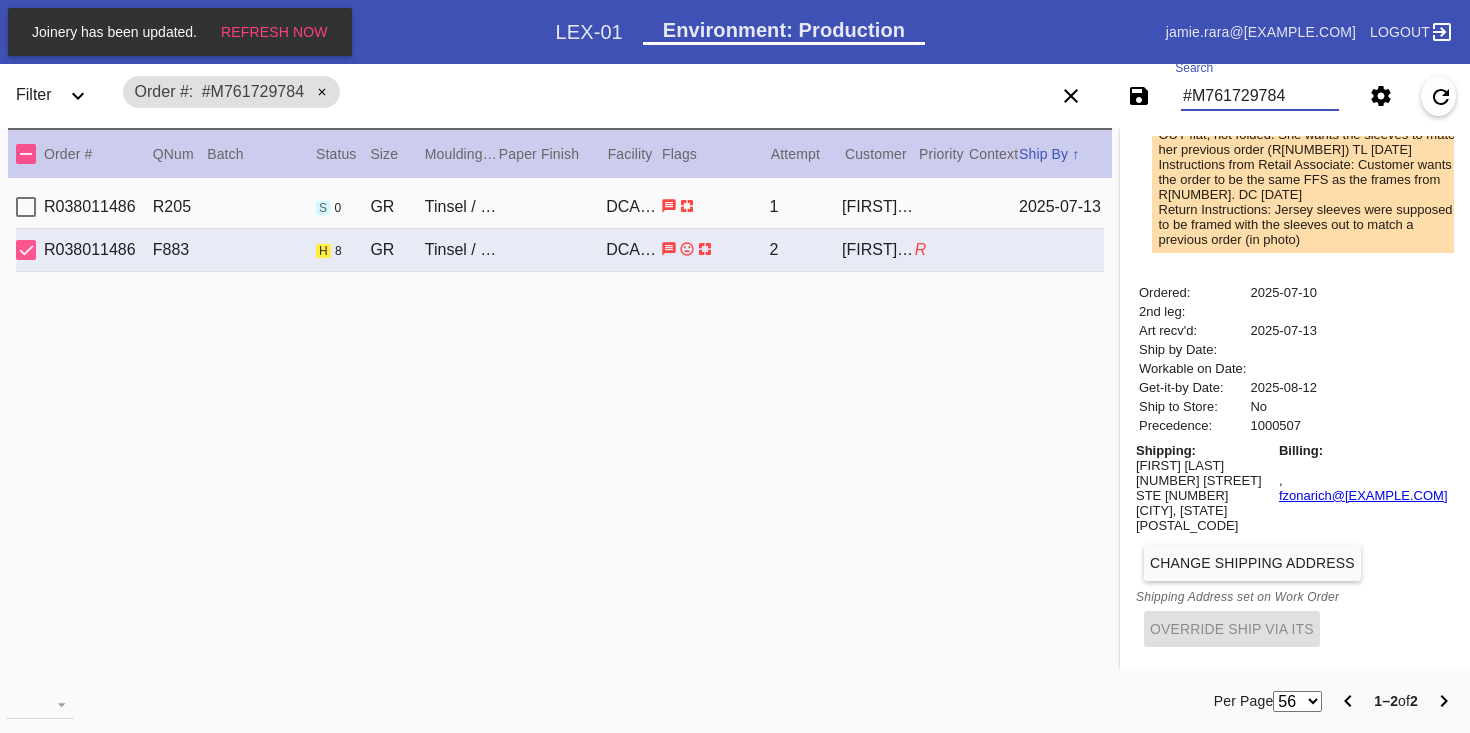 click on "#M761729784" at bounding box center (1260, 96) 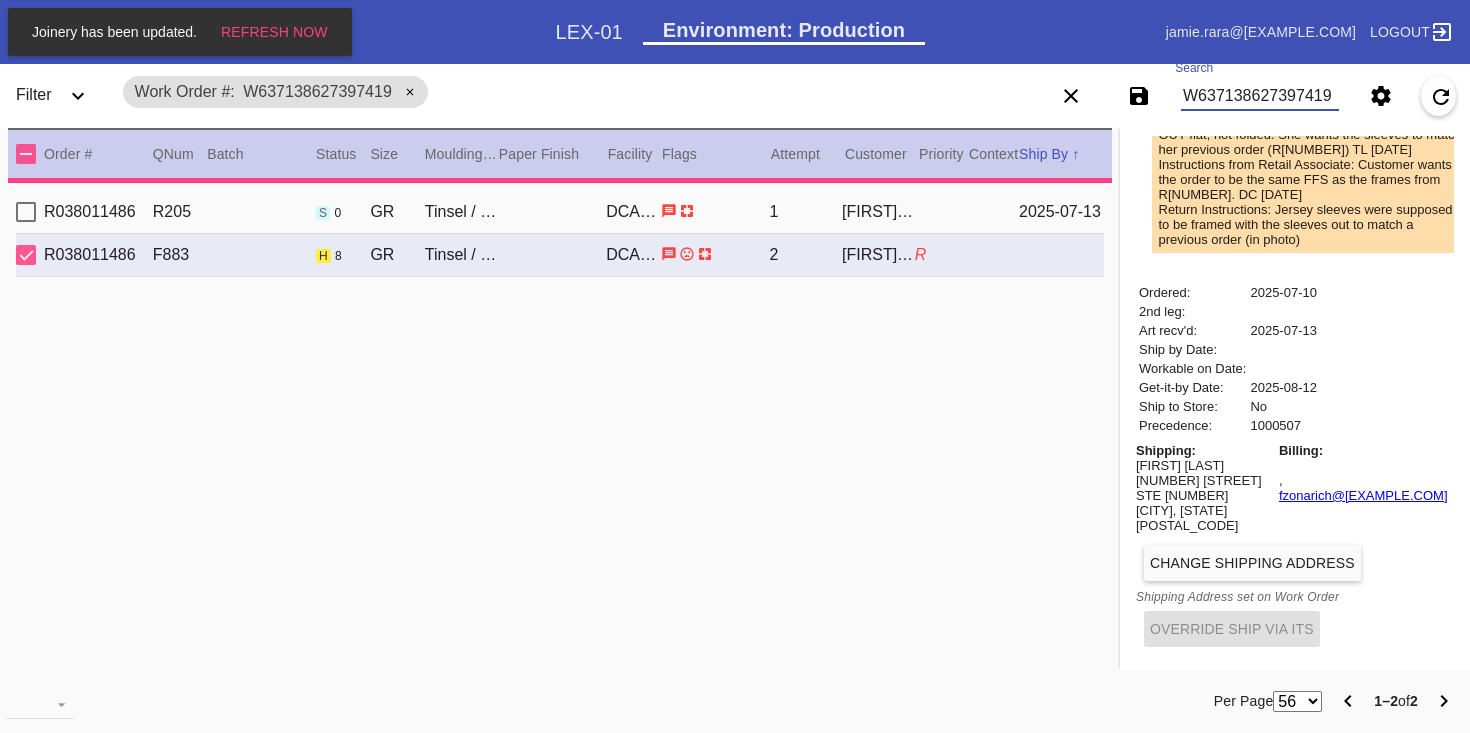 type on "3.0" 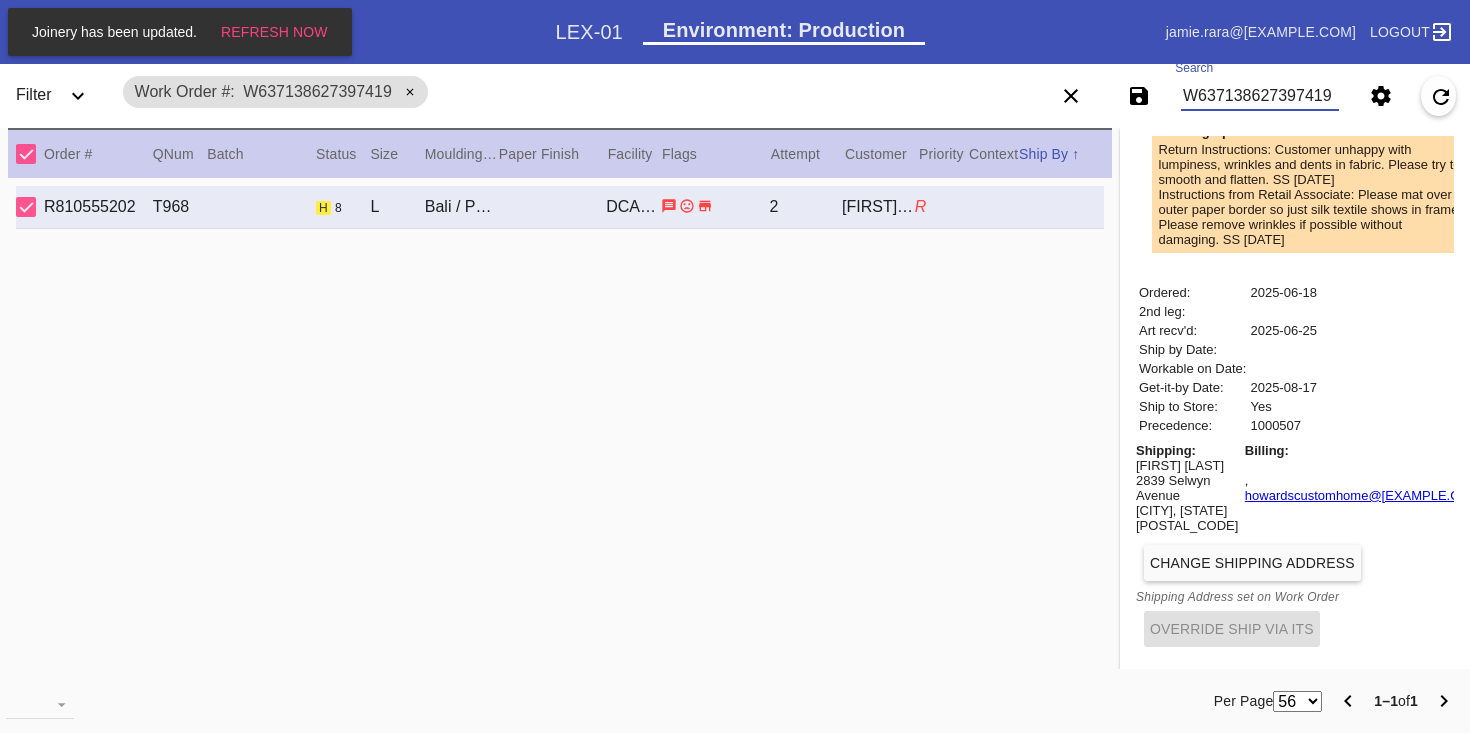 scroll, scrollTop: 760, scrollLeft: 0, axis: vertical 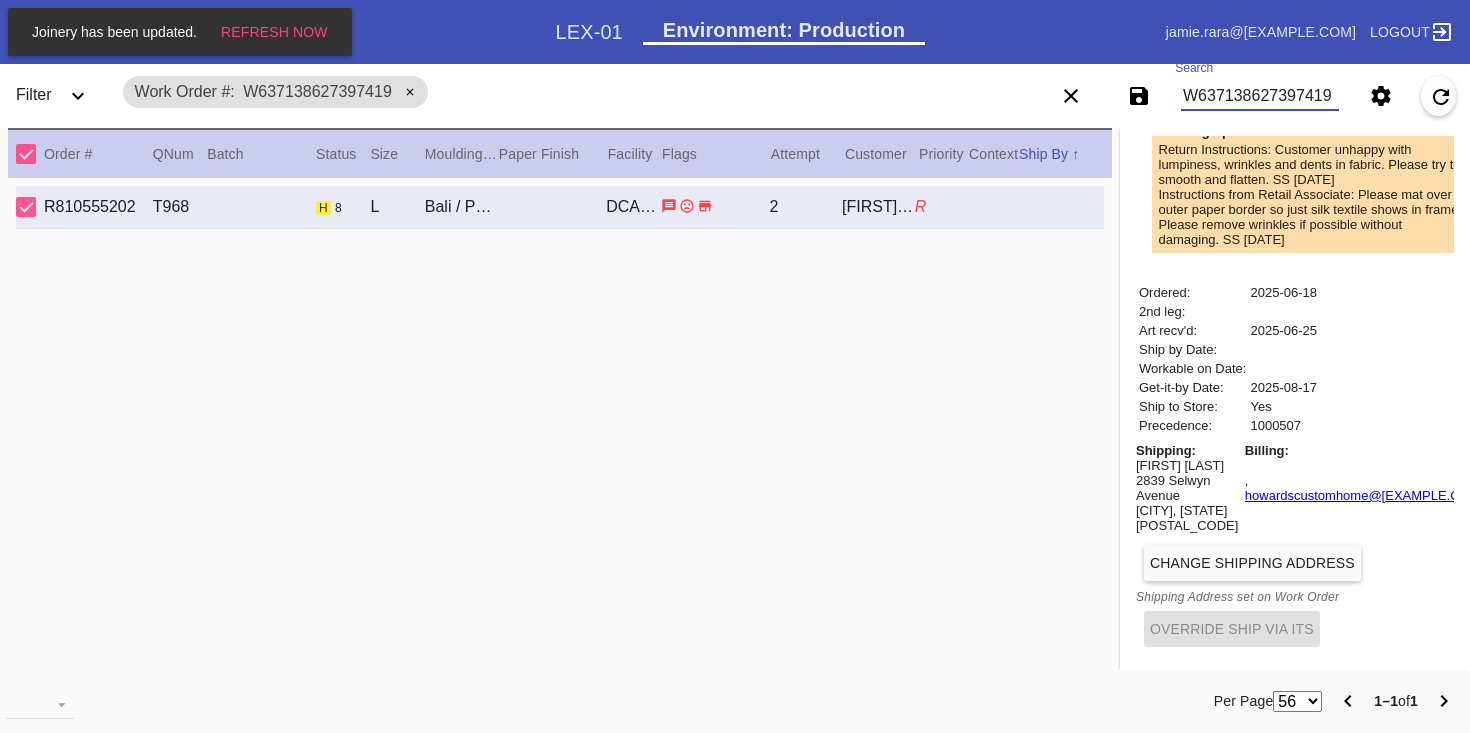 click on "W637138627397419" at bounding box center [1260, 96] 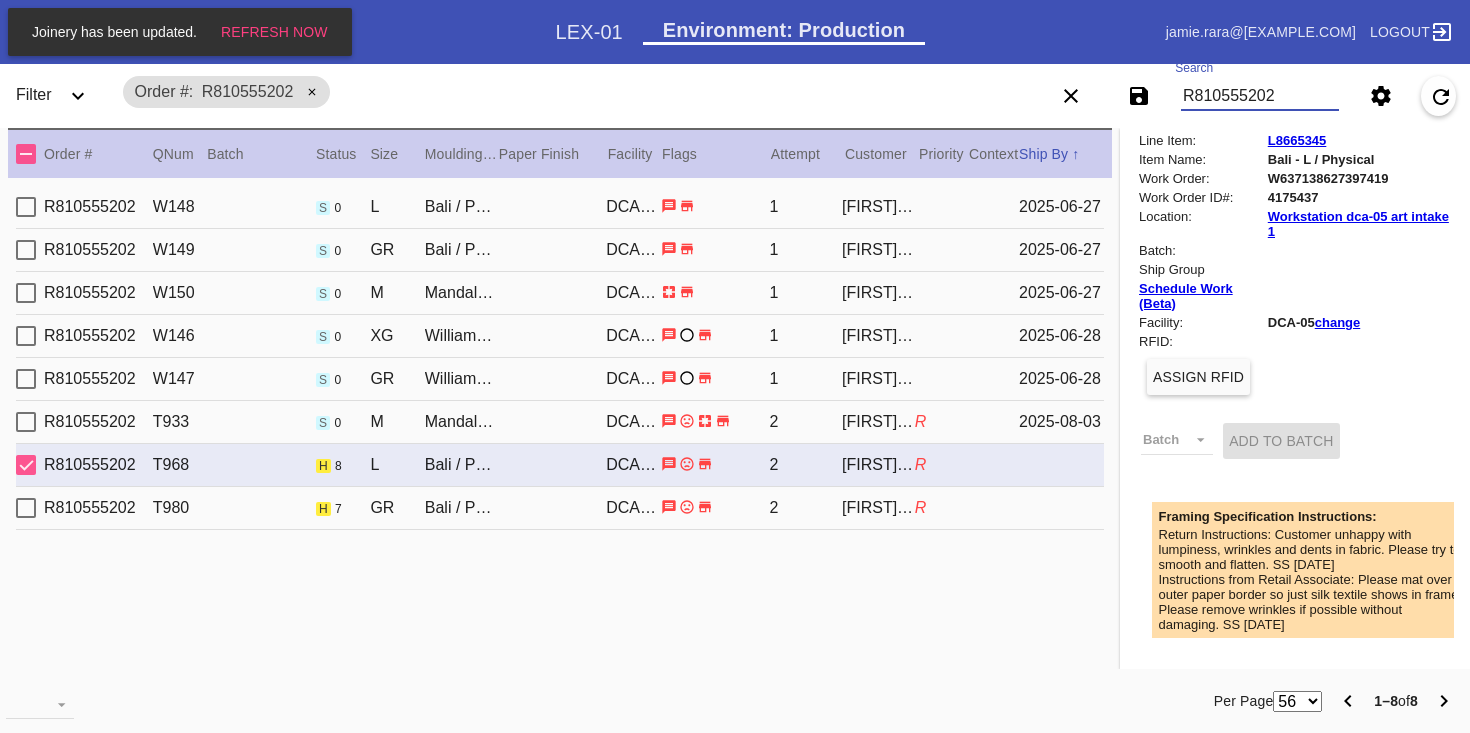 scroll, scrollTop: 0, scrollLeft: 0, axis: both 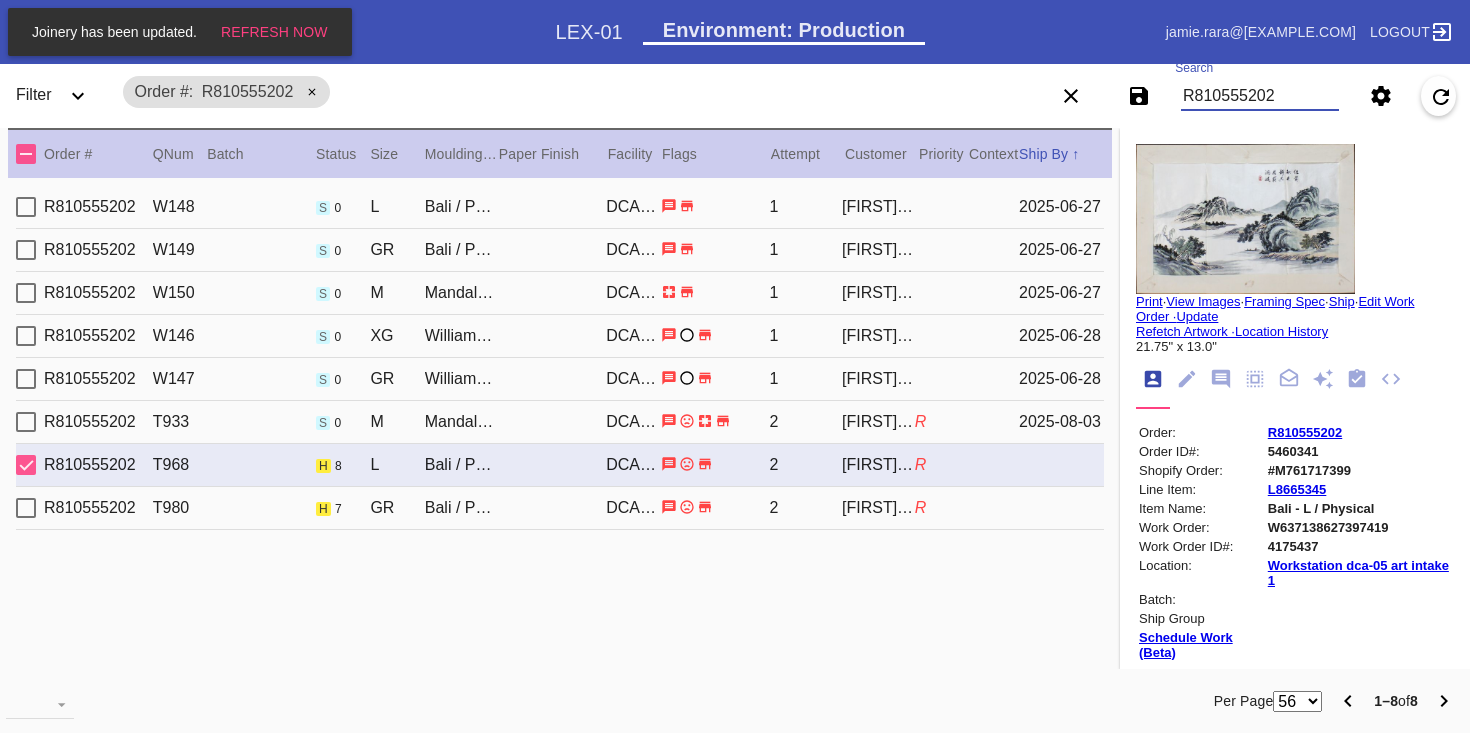 type on "R810555202" 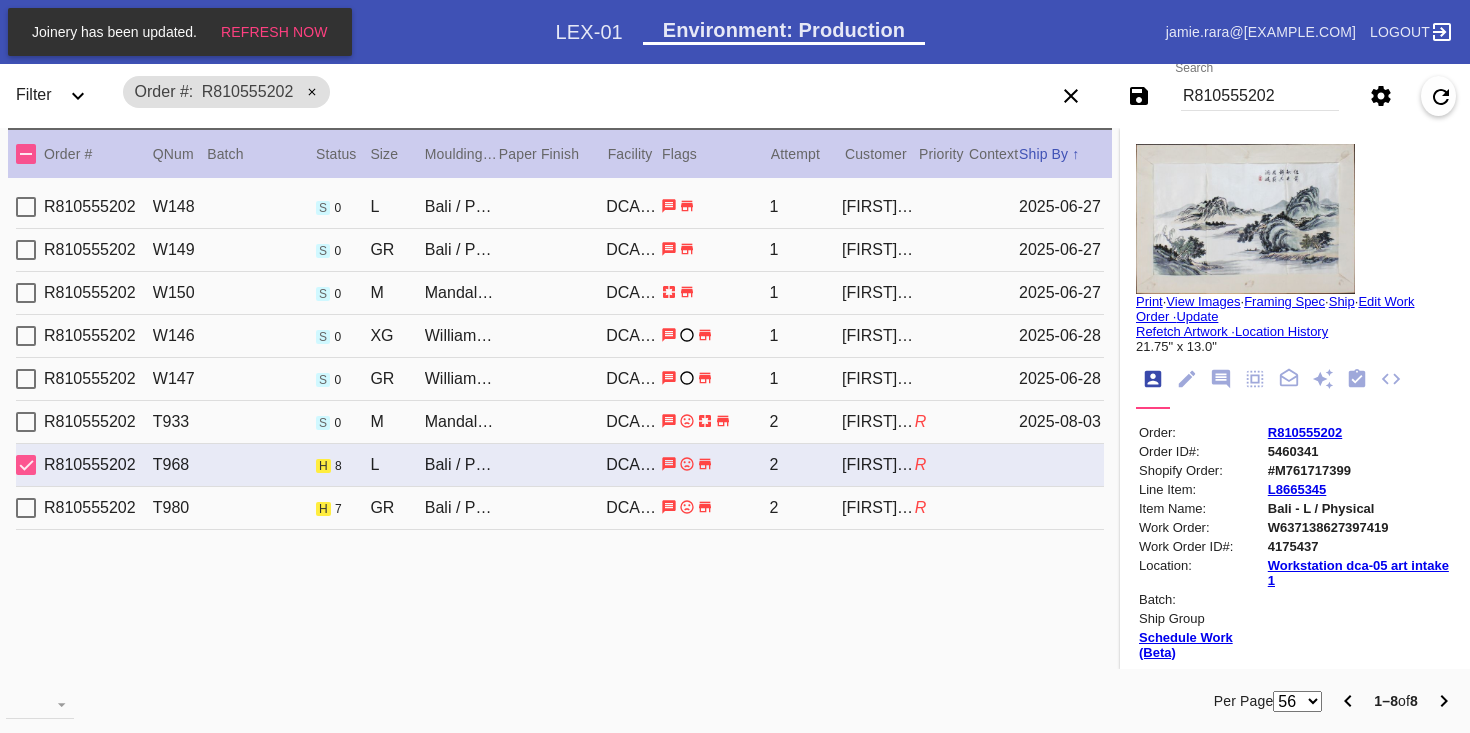 click at bounding box center [1245, 219] 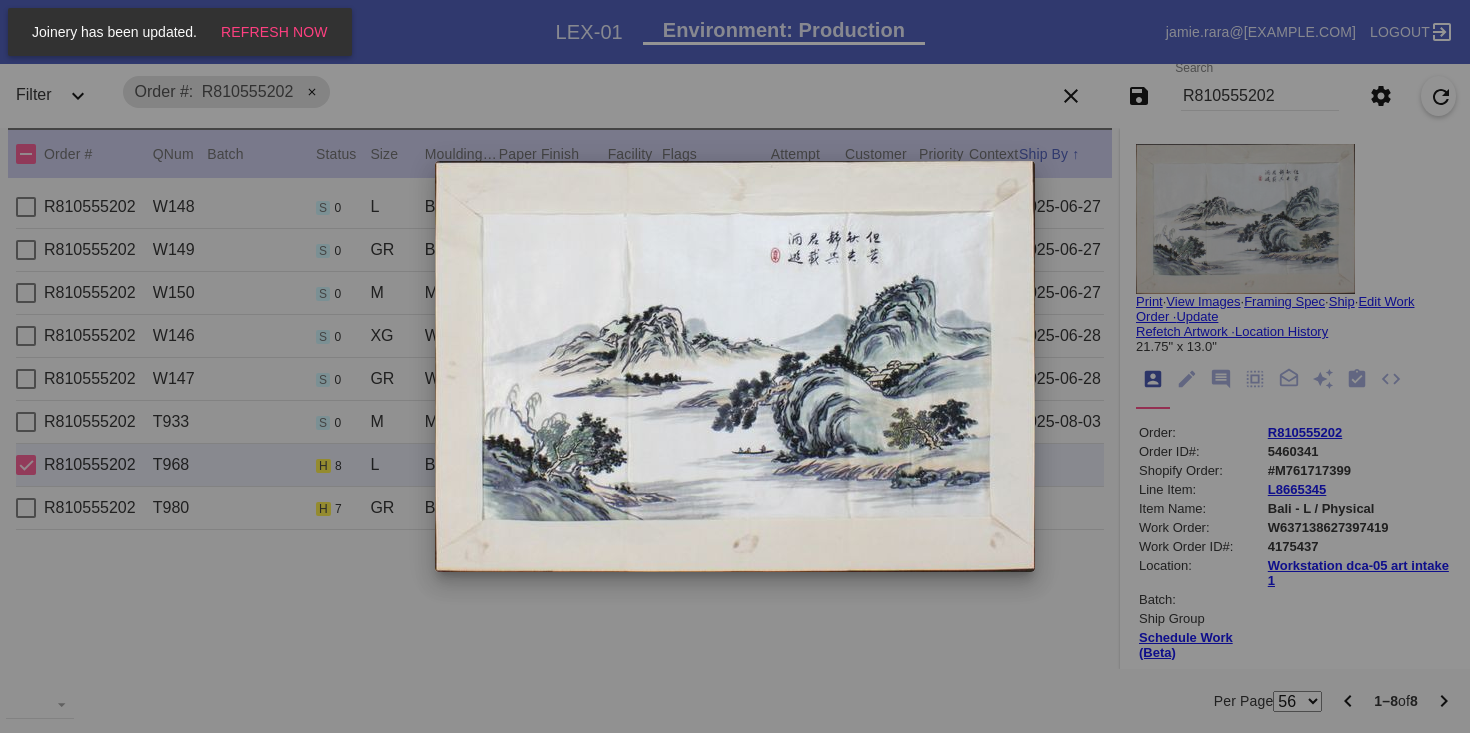 click at bounding box center [735, 366] 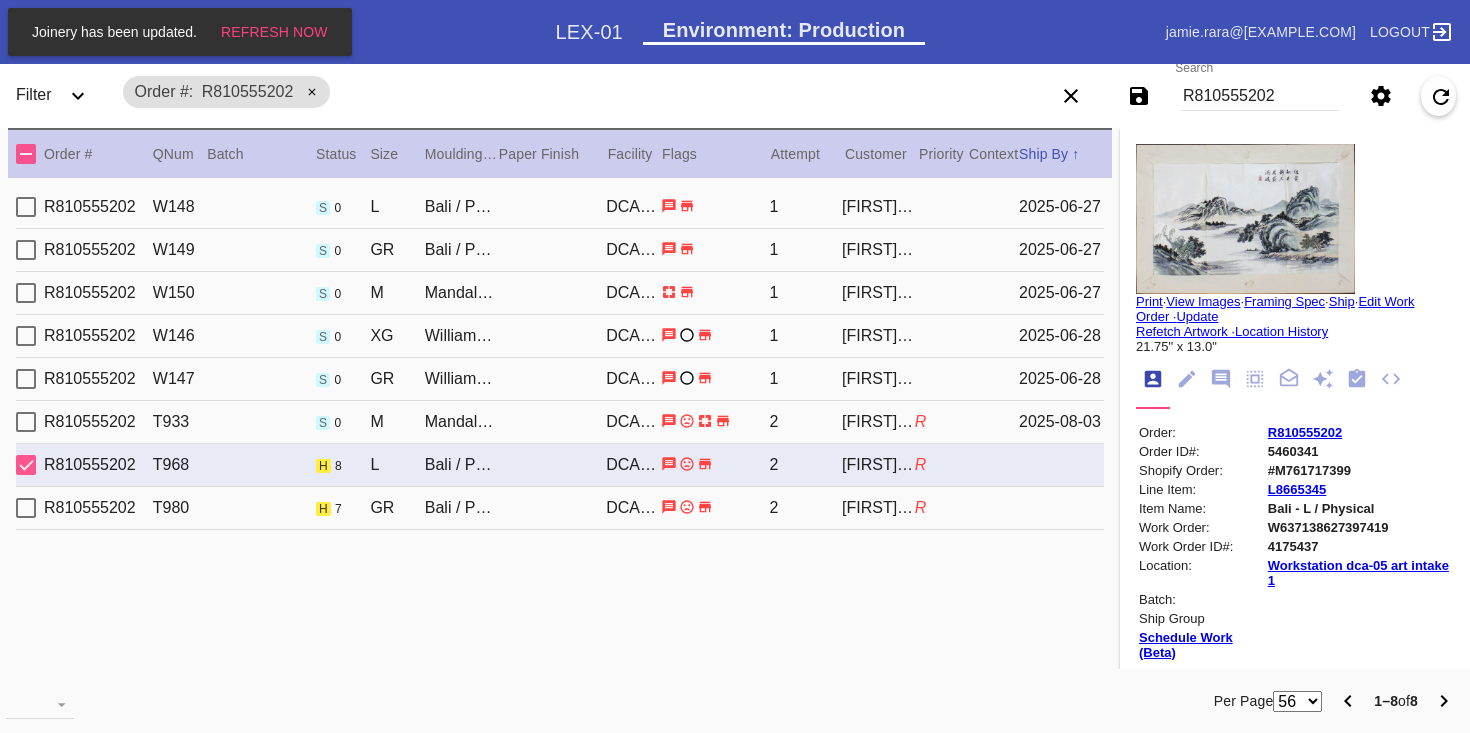 click on "View Images" at bounding box center (1203, 301) 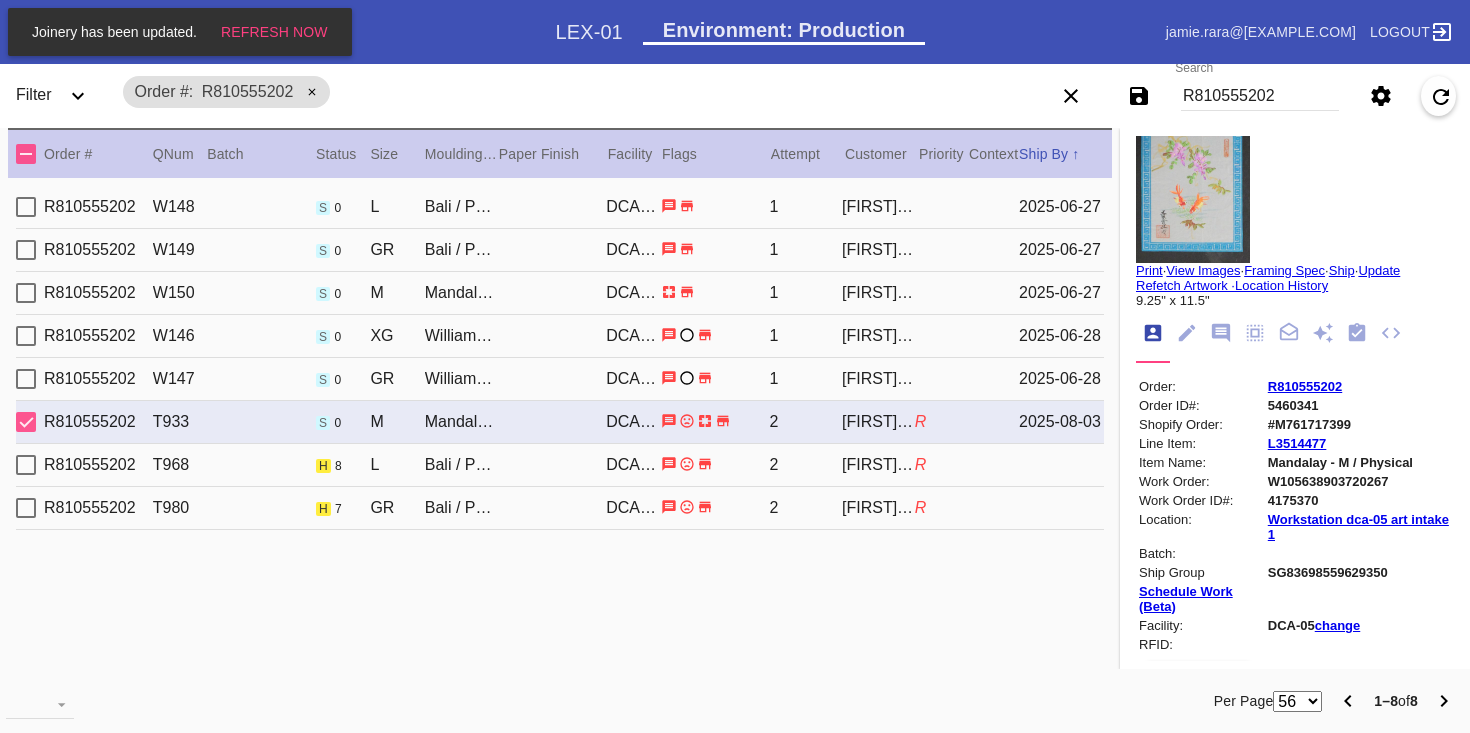 scroll, scrollTop: 0, scrollLeft: 0, axis: both 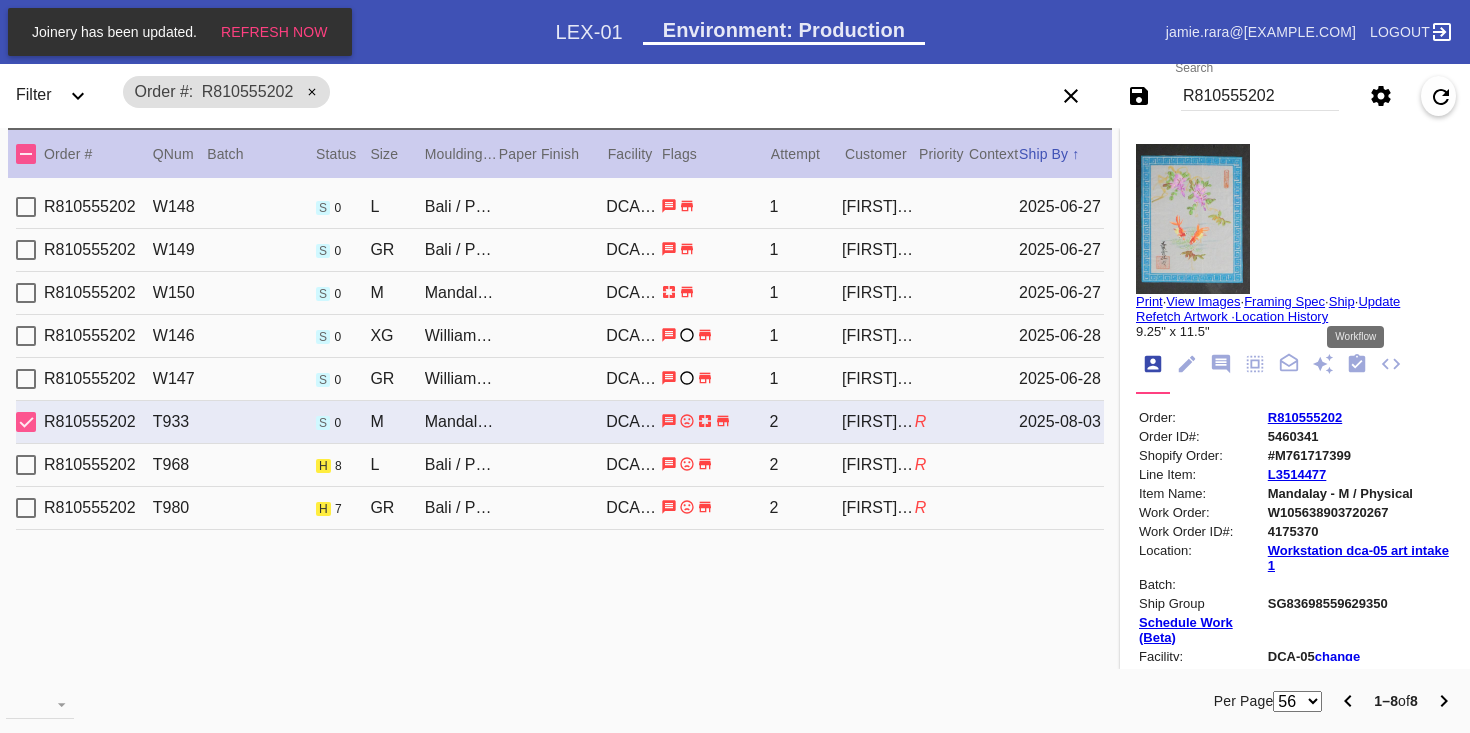 click 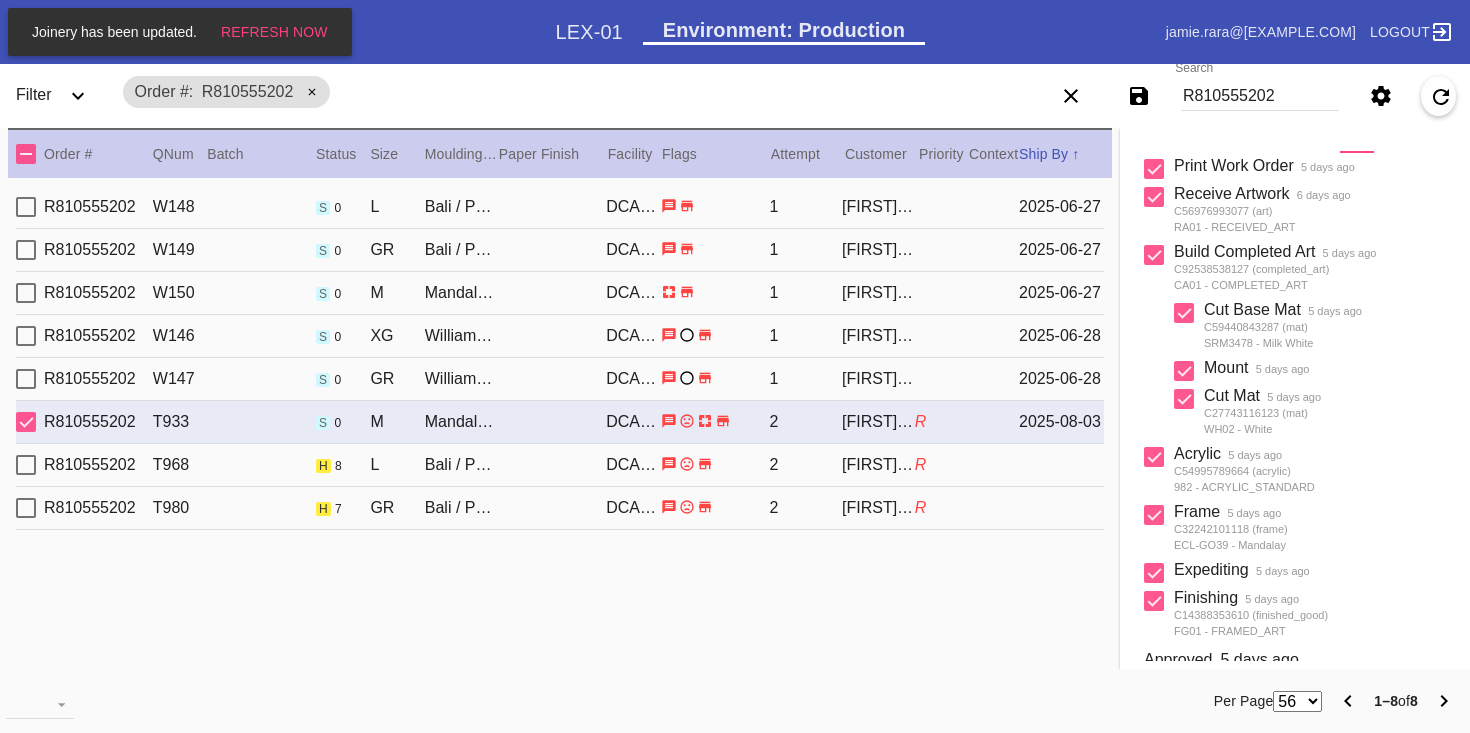 scroll, scrollTop: 397, scrollLeft: 0, axis: vertical 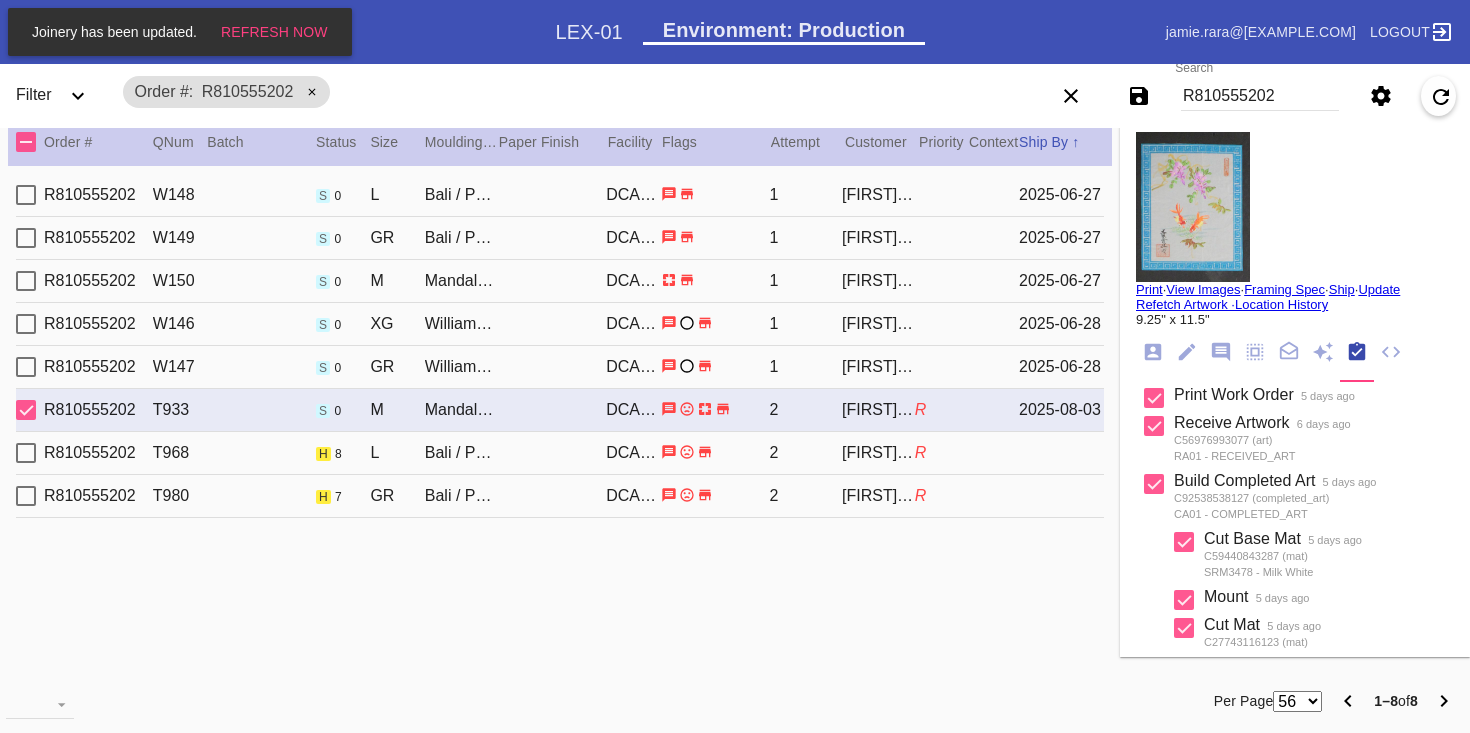 click on "R" at bounding box center (942, 453) 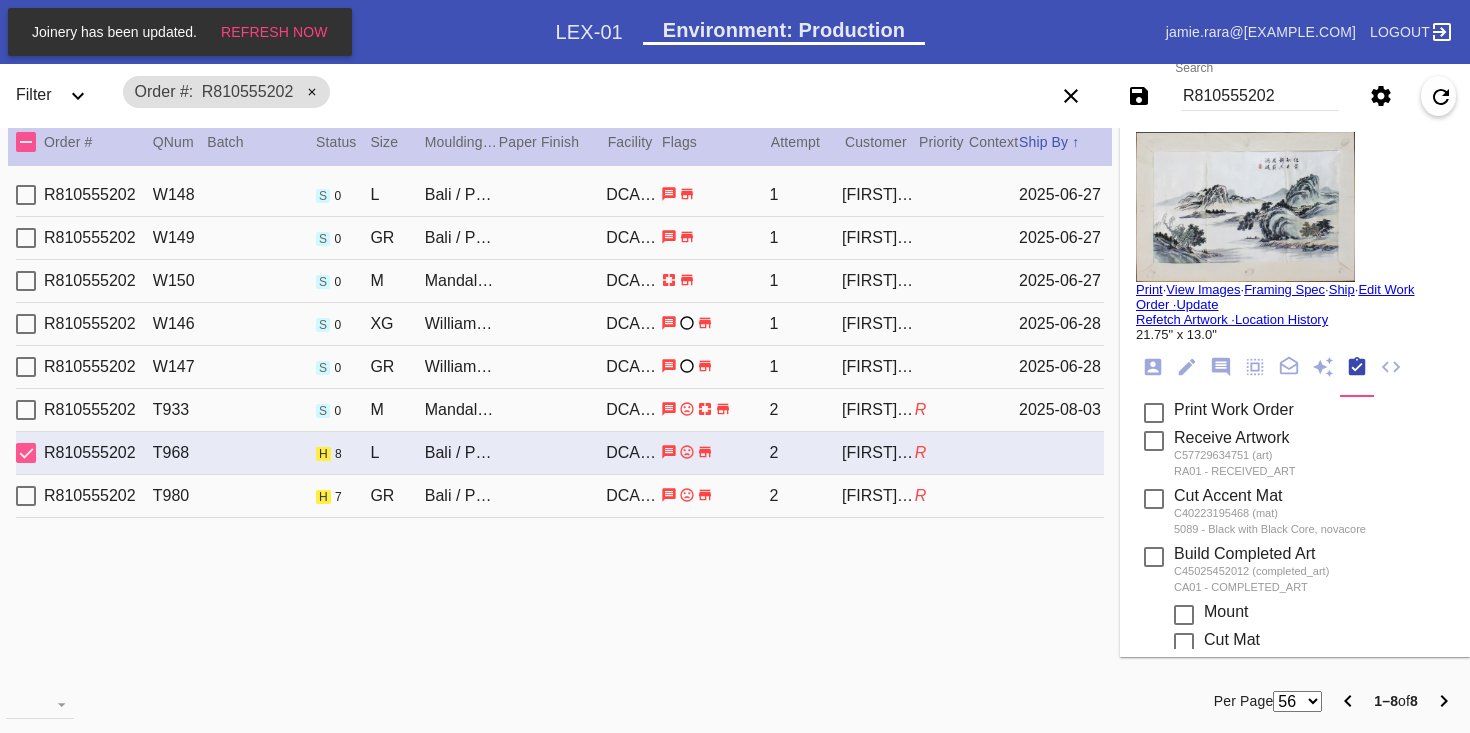 click on "R[NUMBER] W[NUMBER] s [NUMBER] GR Williamsburg / Off White Oversized DCA-05 [NUMBER] [FIRST] [LAST] [DATE]" at bounding box center [560, 367] 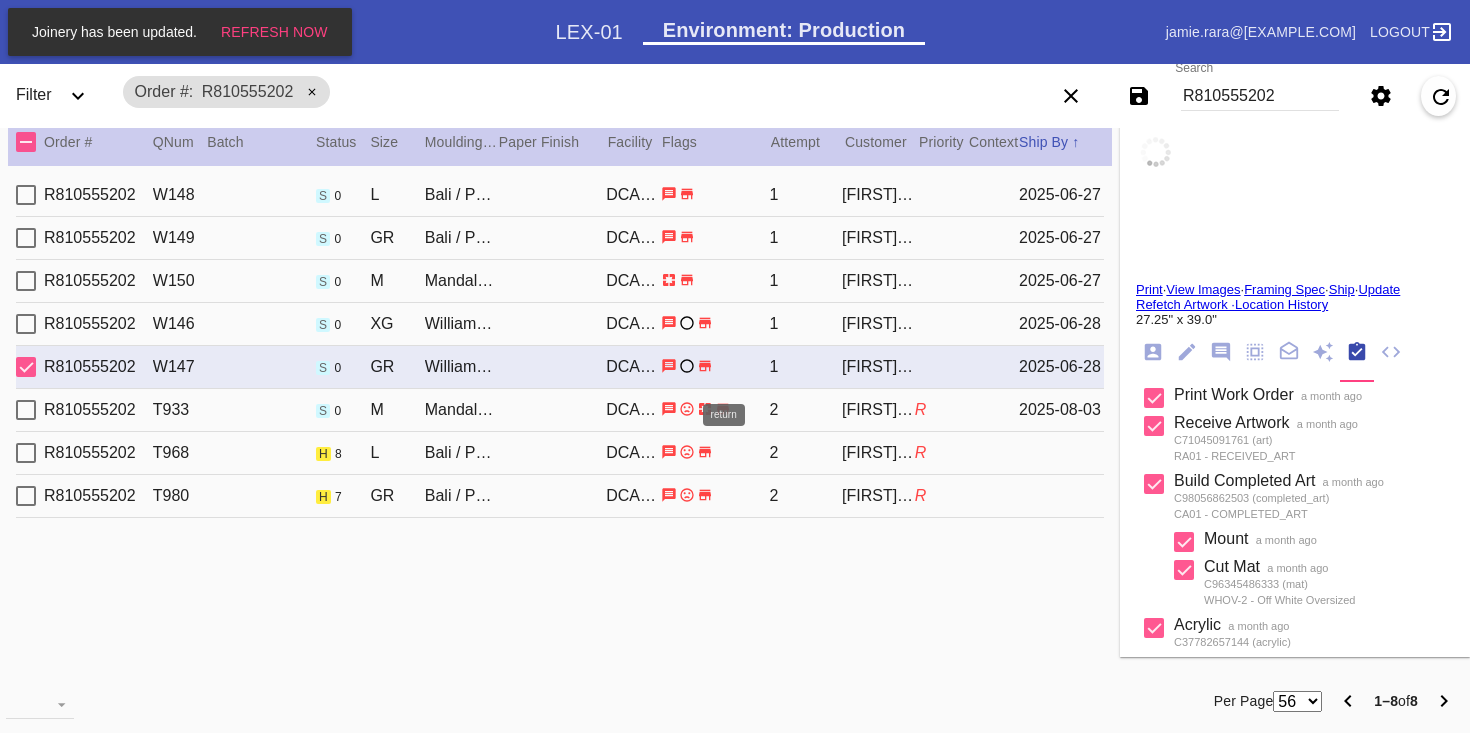 click 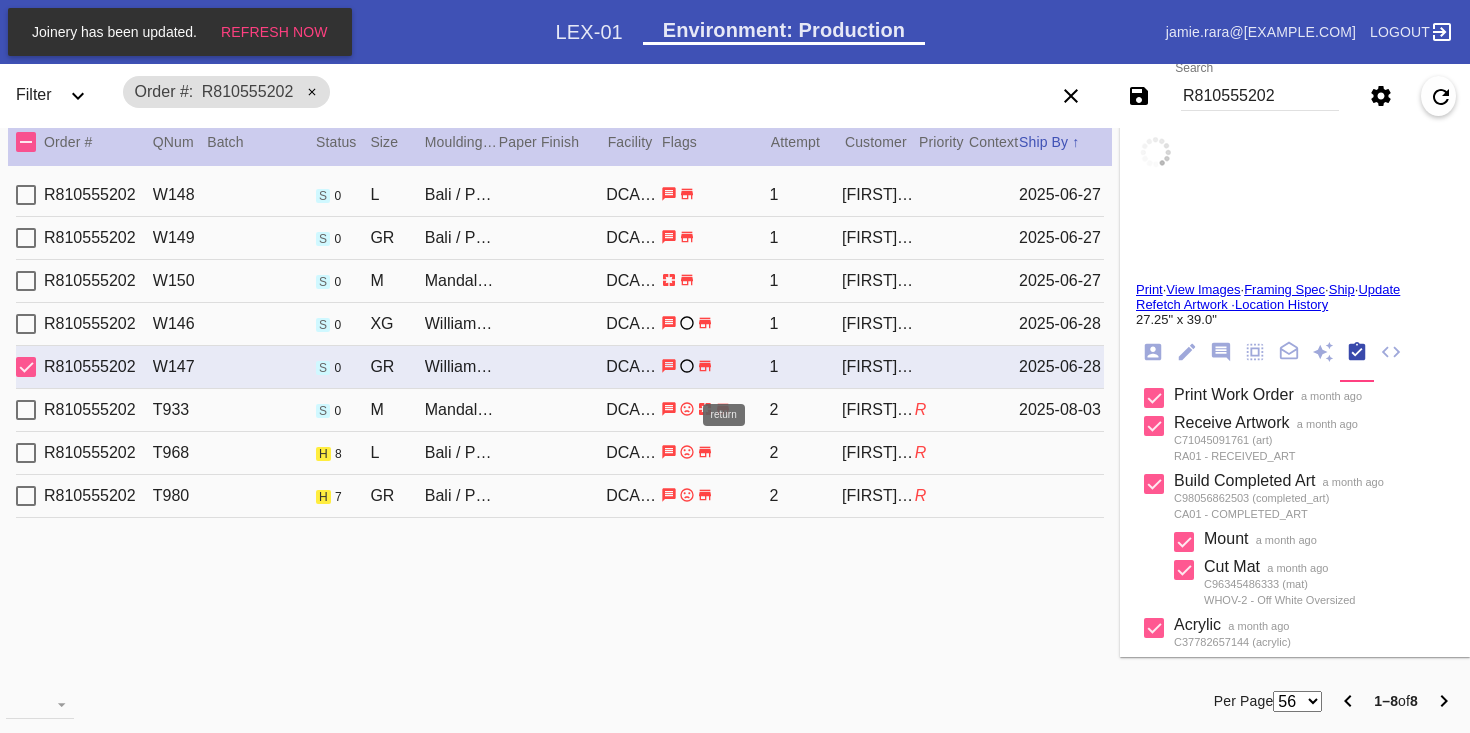 type on "1.5" 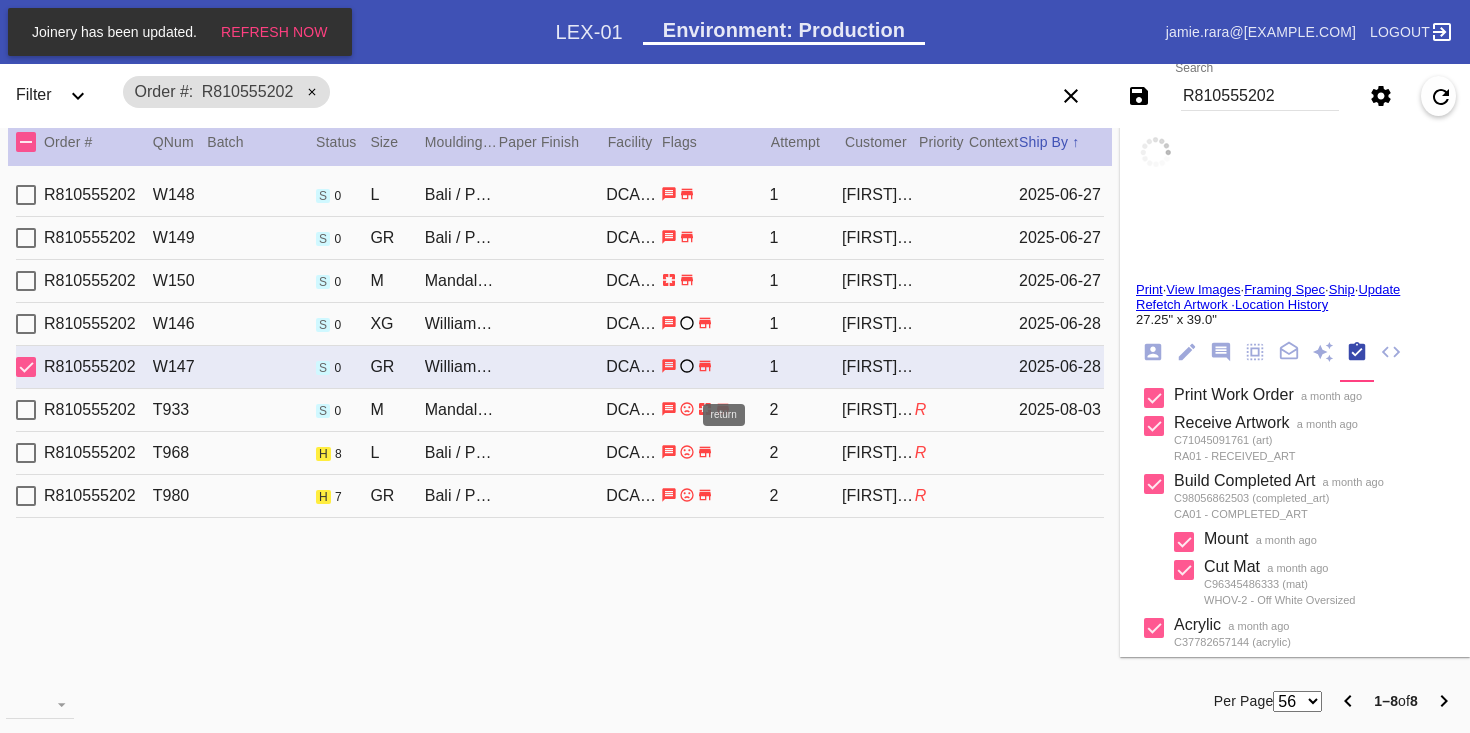 type on "1.5" 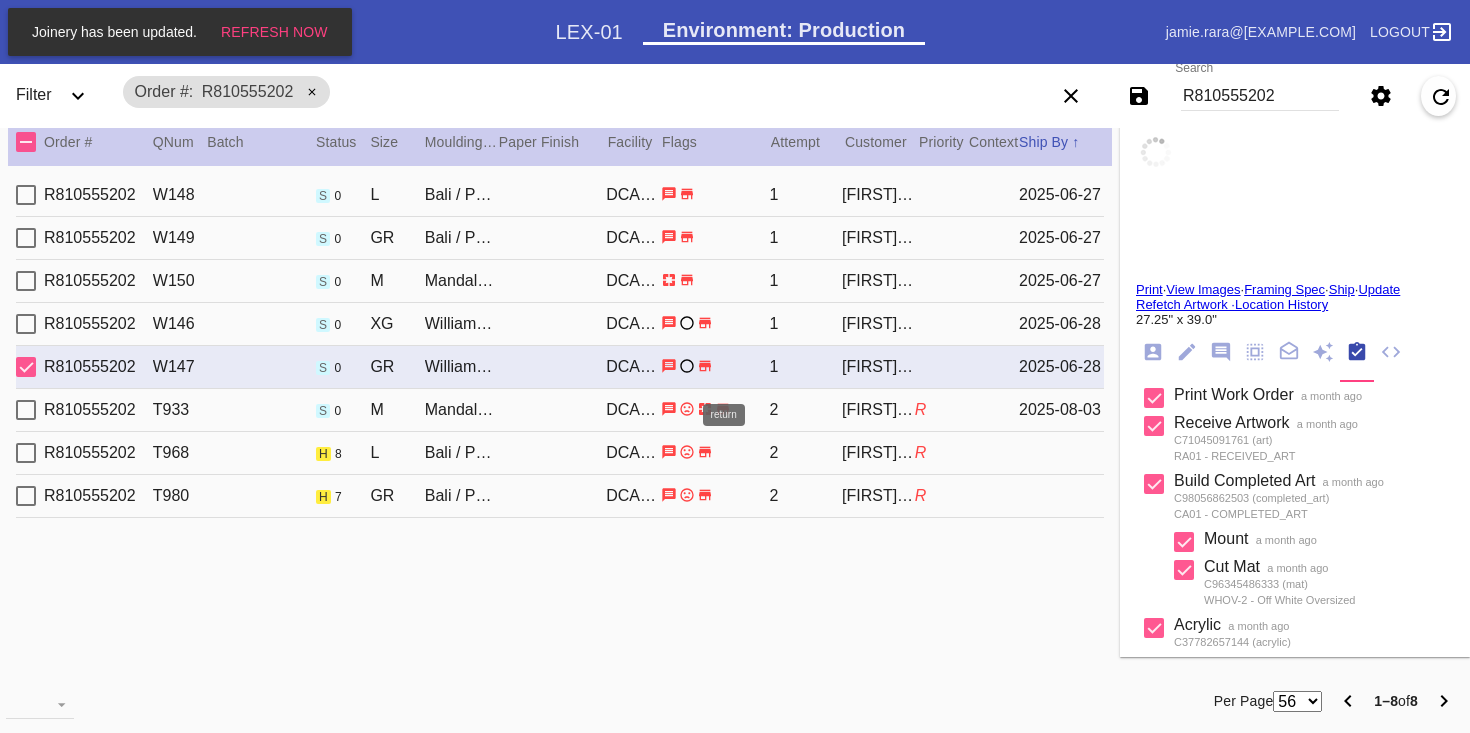 type on "1.5" 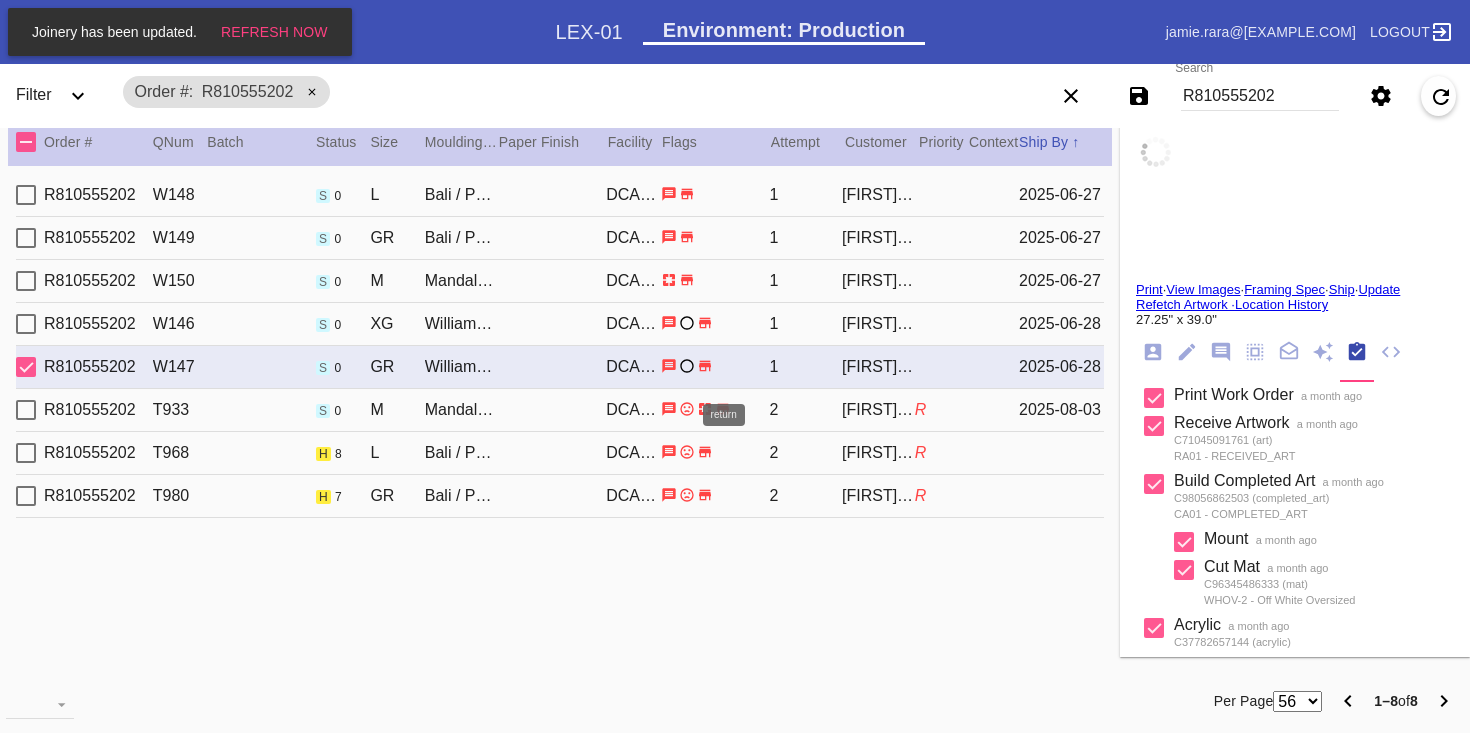 type on "1.5" 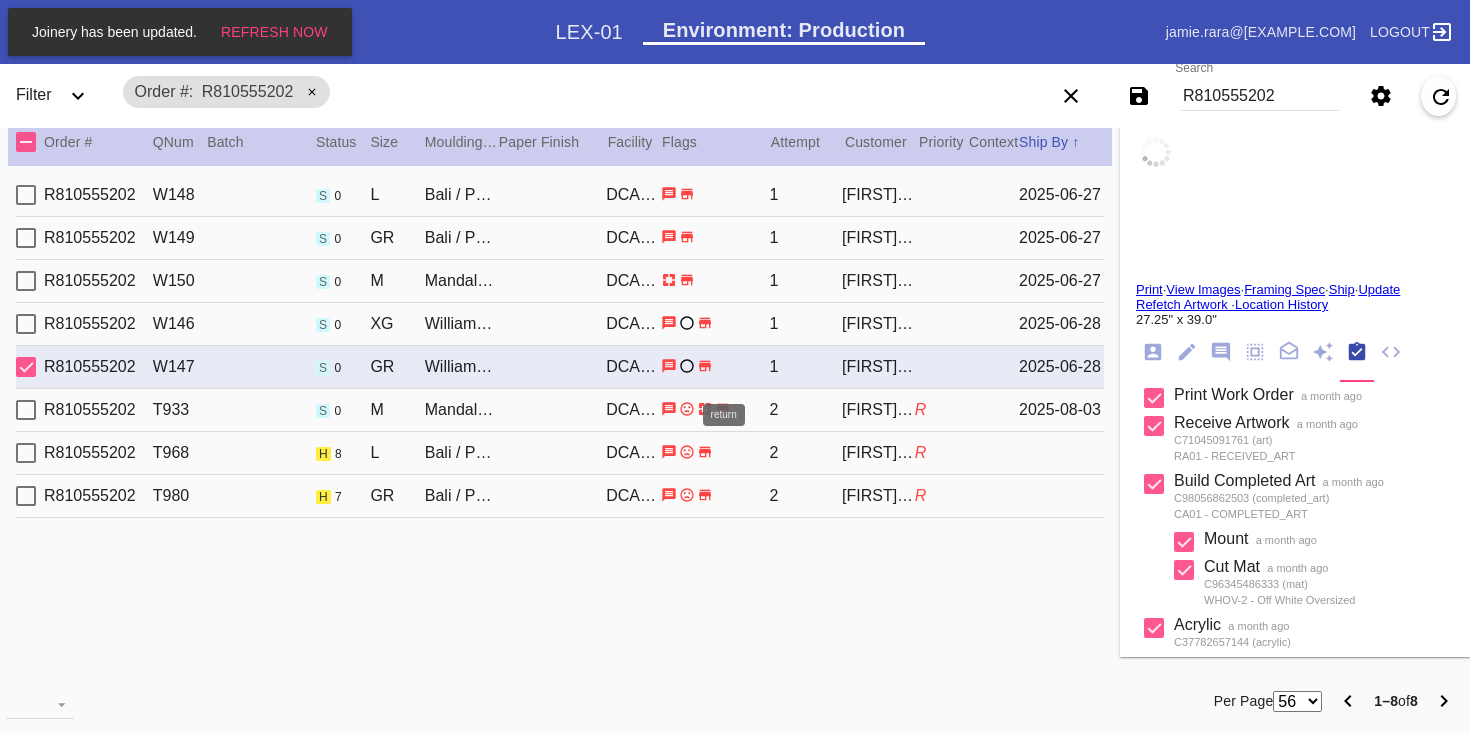 type on "9.25" 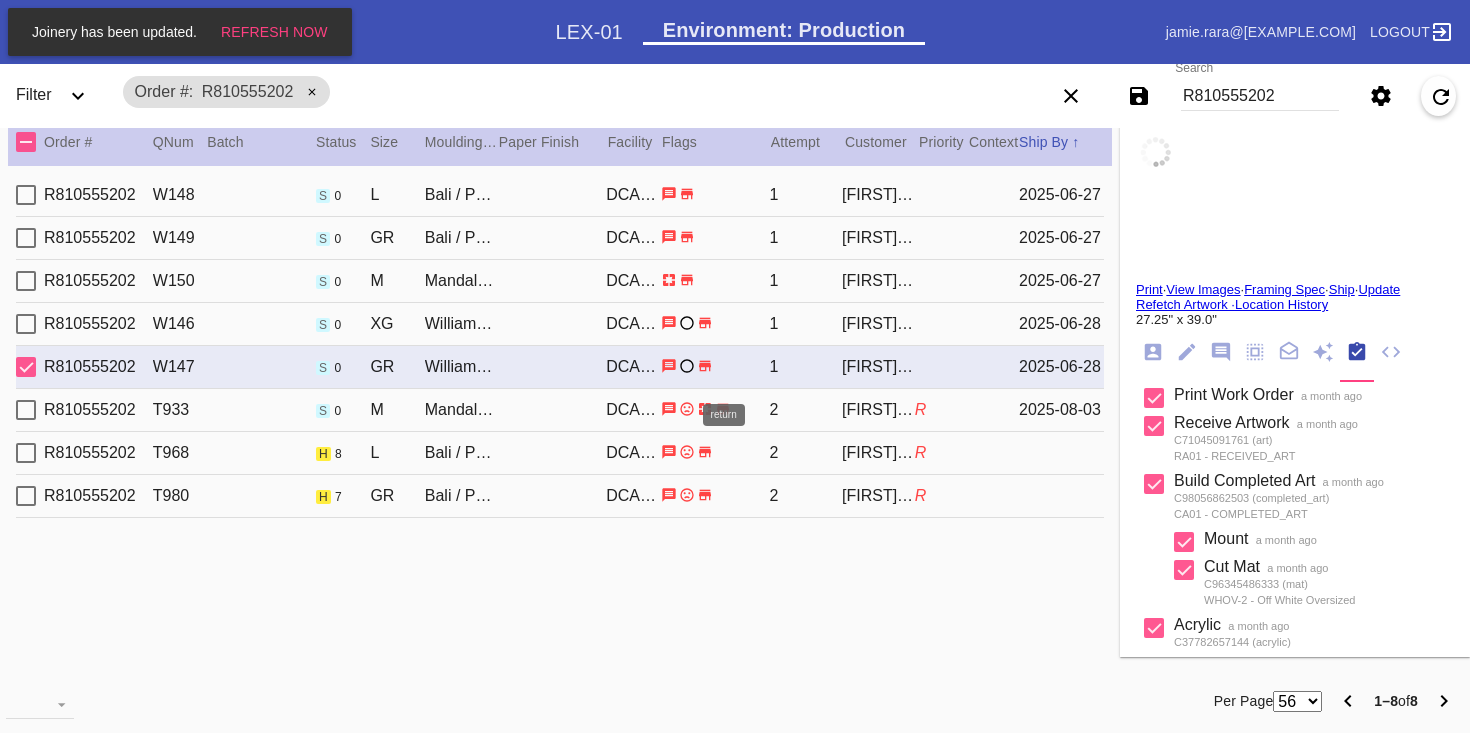 type on "11.5" 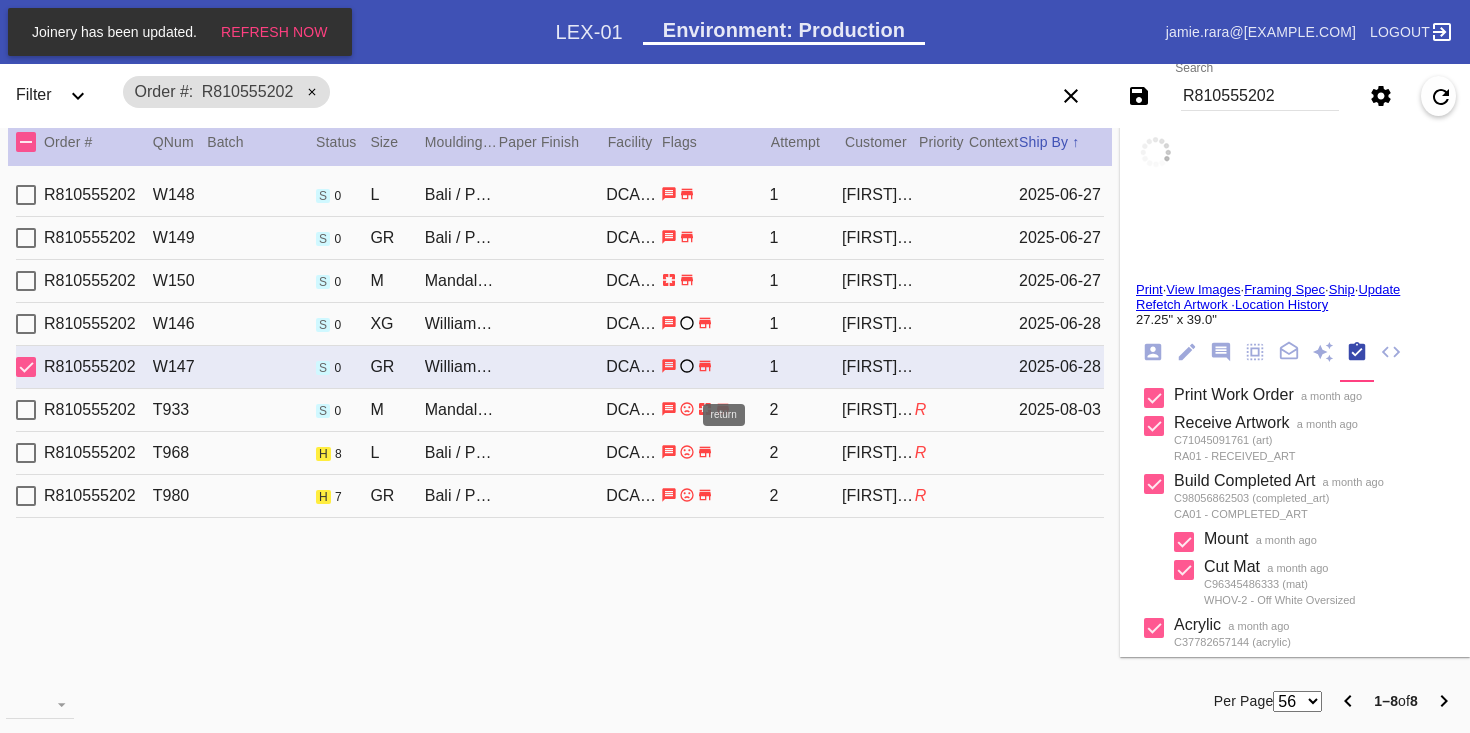type on "Wrinkle creases throughout. edges are slightly frayed with some loose threads floating free. fuzzy halo around the blue felt like boarder." 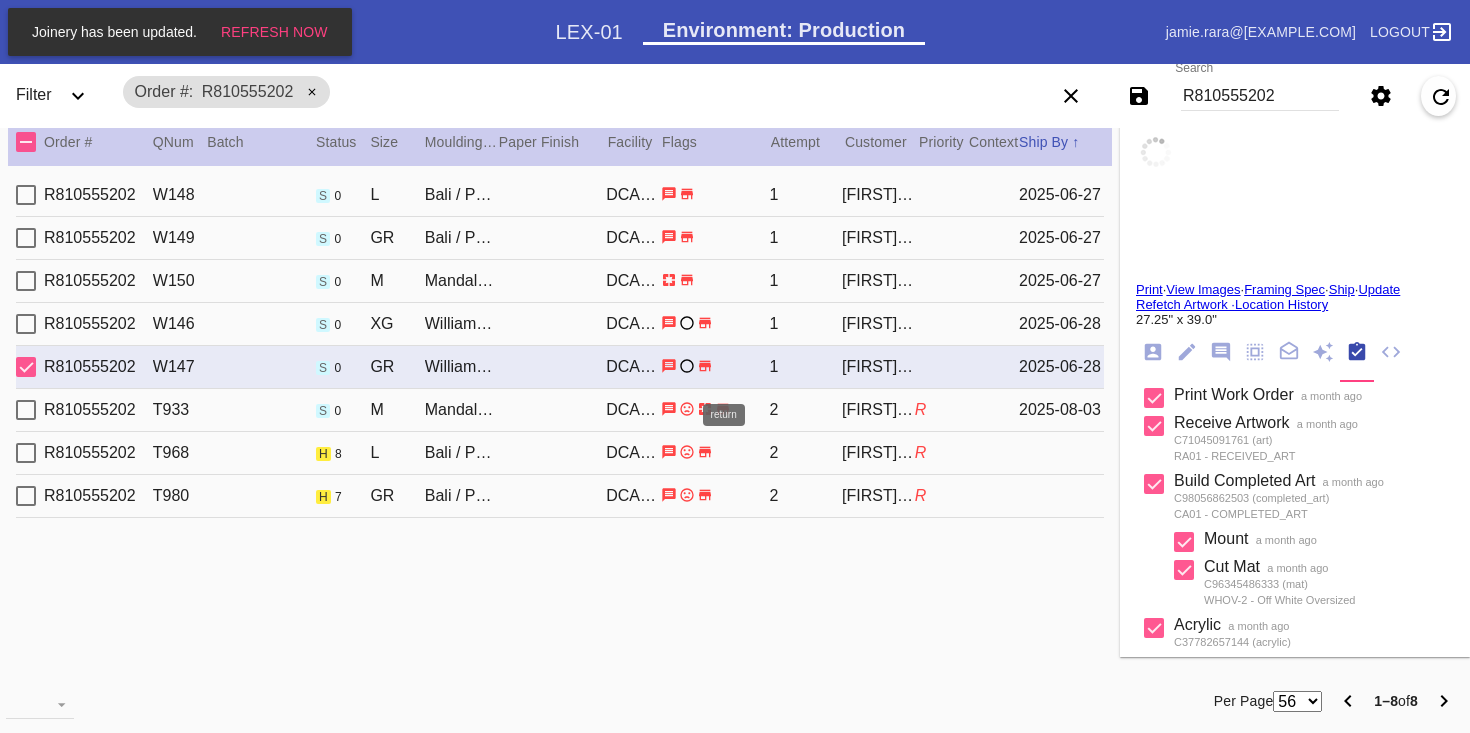 type on "7/29/2025" 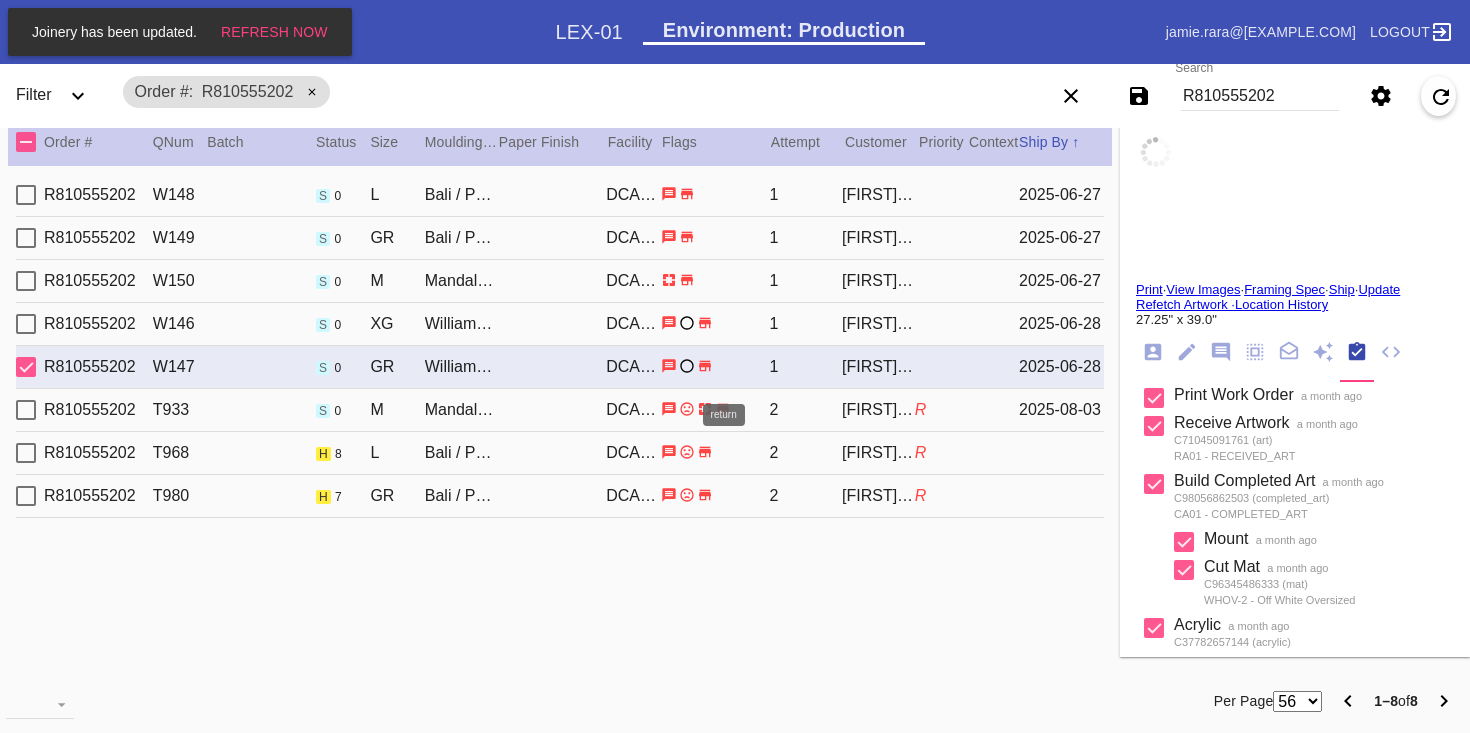 type on "8/3/2025" 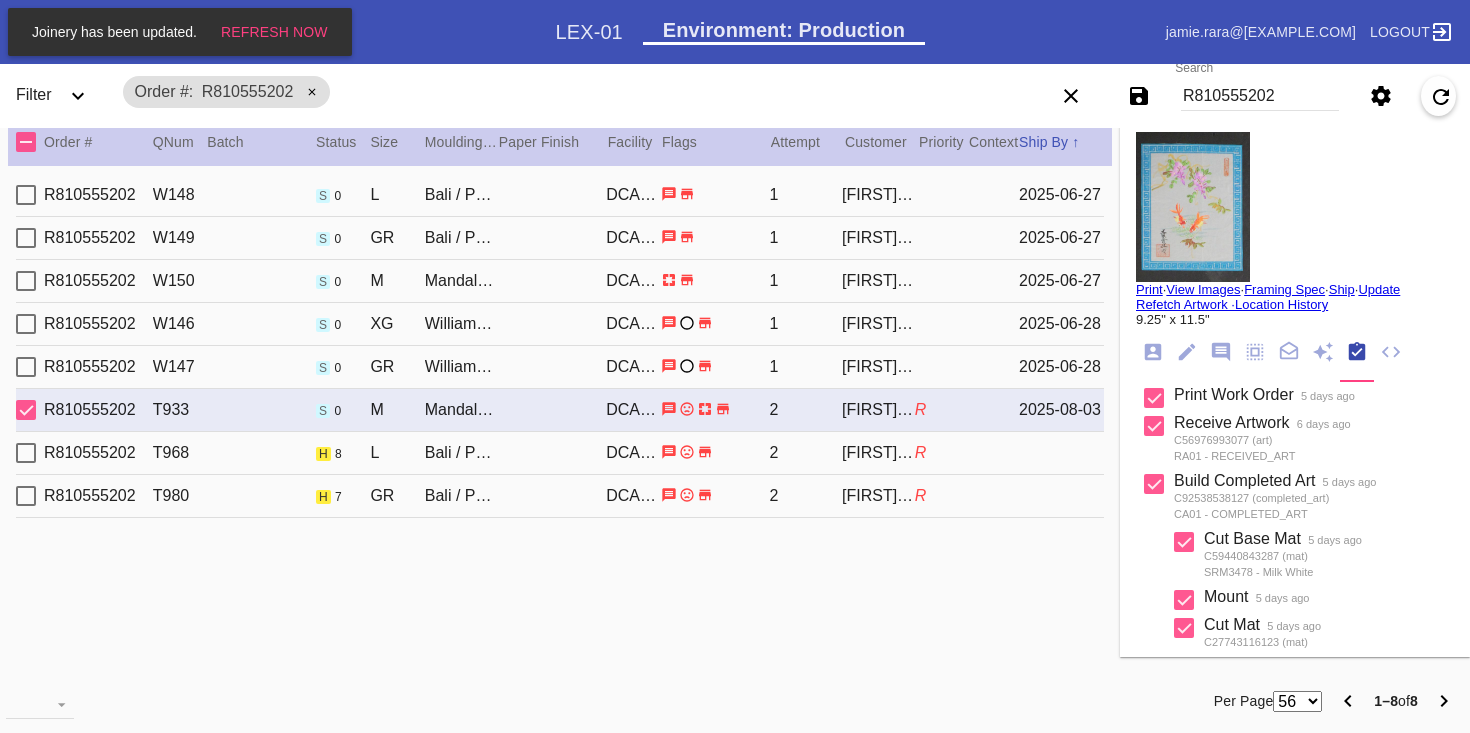 click at bounding box center (1193, 207) 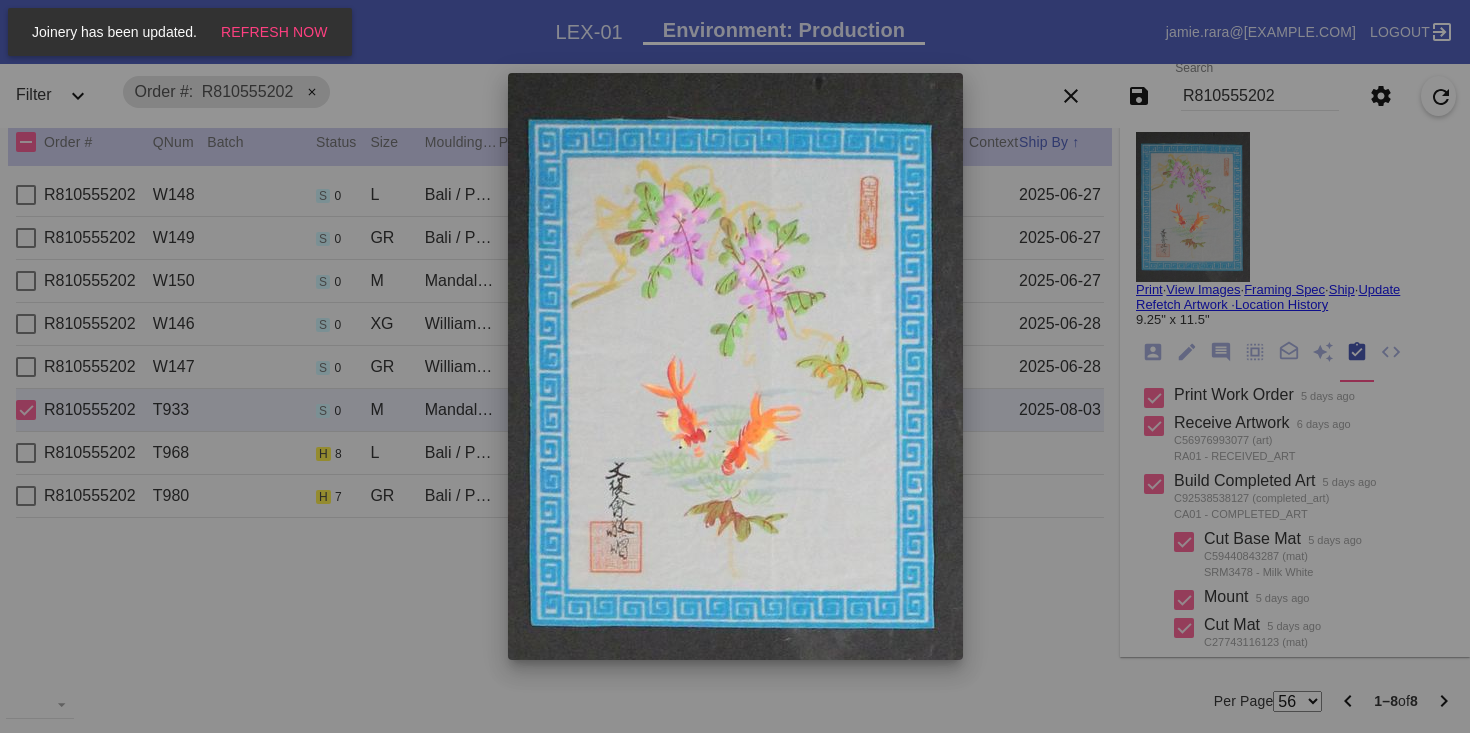 click at bounding box center [735, 366] 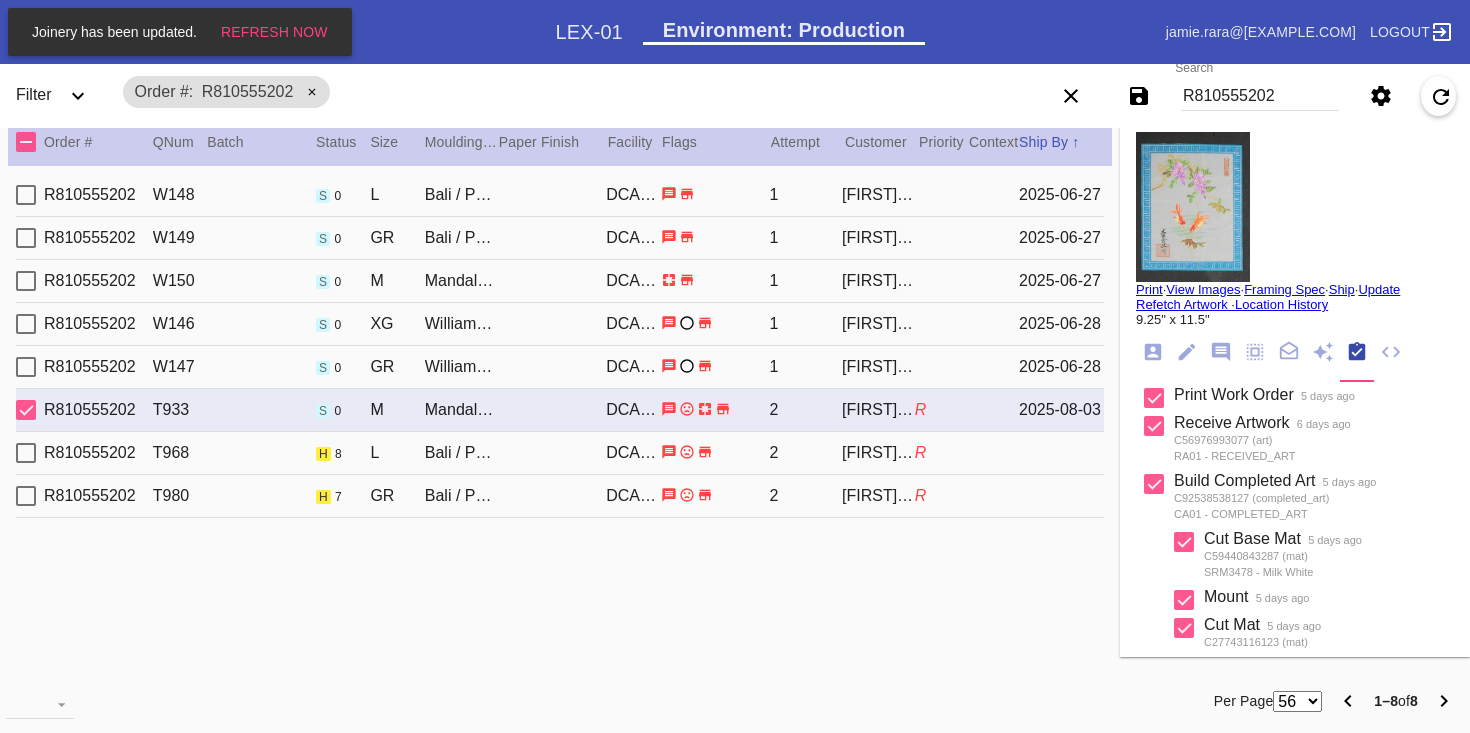 click on "R[NUMBER] T[NUMBER] h [NUMBER] L Bali / Pale Green - Silk DCA-05 [NUMBER] [FIRST] [LAST] R" at bounding box center [560, 453] 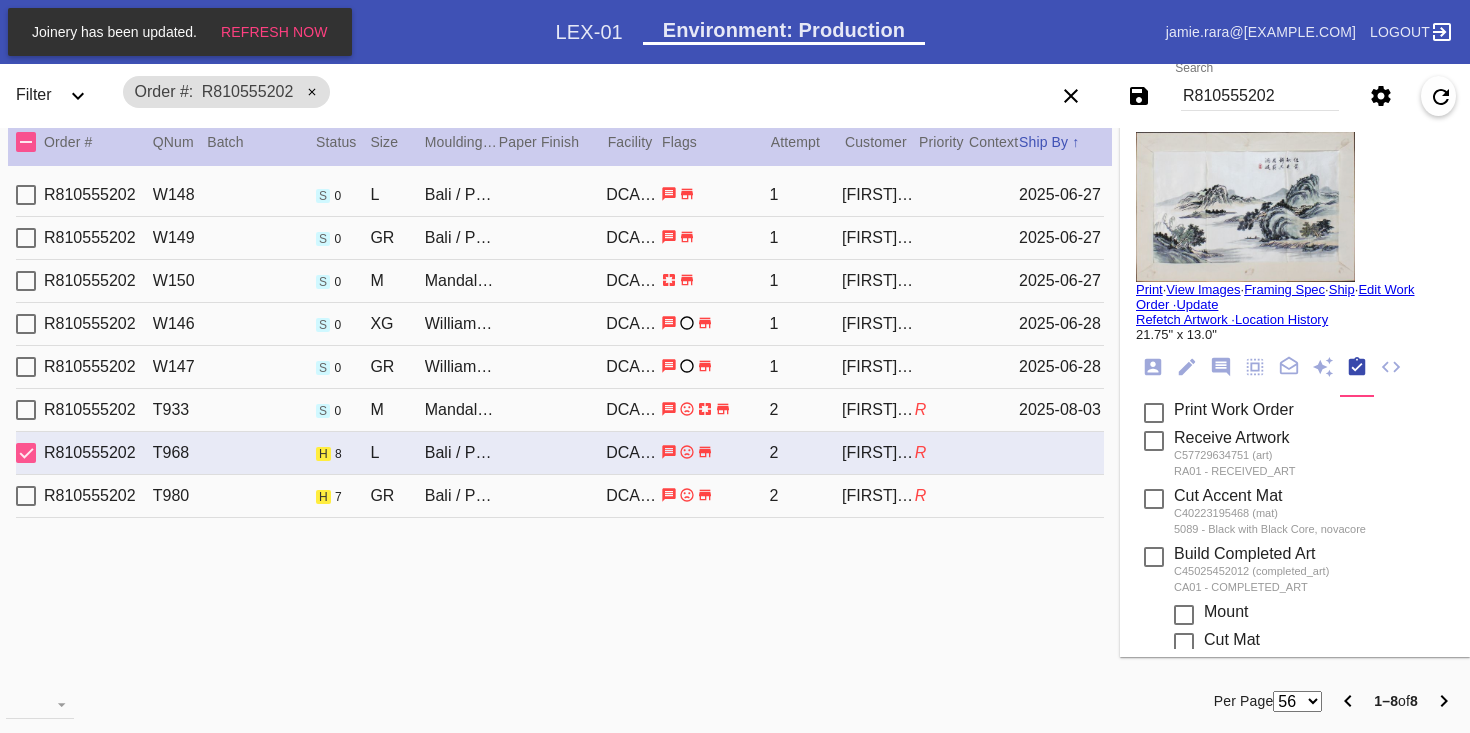 click on "R[NUMBER] T[NUMBER] h [NUMBER] L Bali / Pale Green - Silk DCA-05 [NUMBER] [FIRST] [LAST] R" at bounding box center (560, 453) 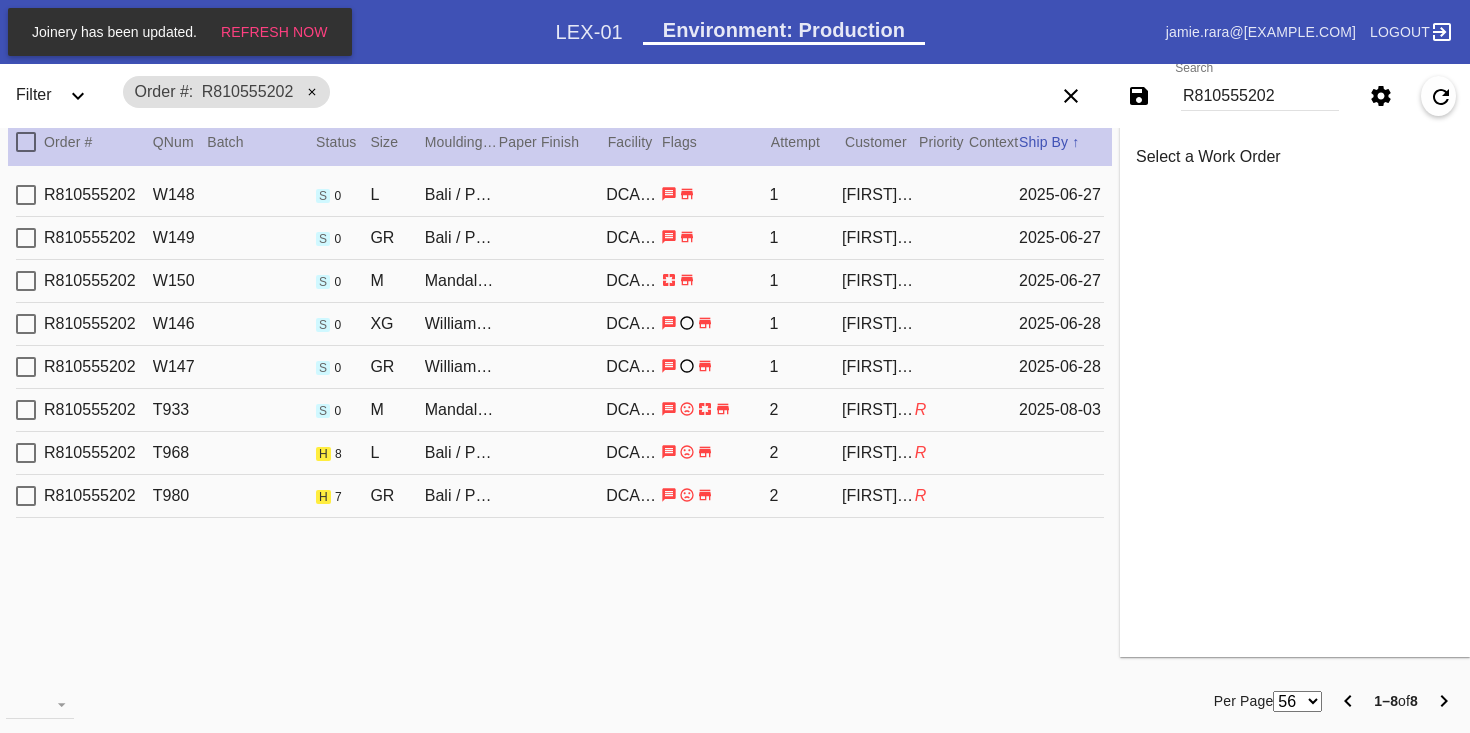 click on "R[NUMBER] T[NUMBER] h [NUMBER] GR Bali / Pale Green - Silk DCA-05 [NUMBER] [FIRST] [LAST] R" at bounding box center (560, 496) 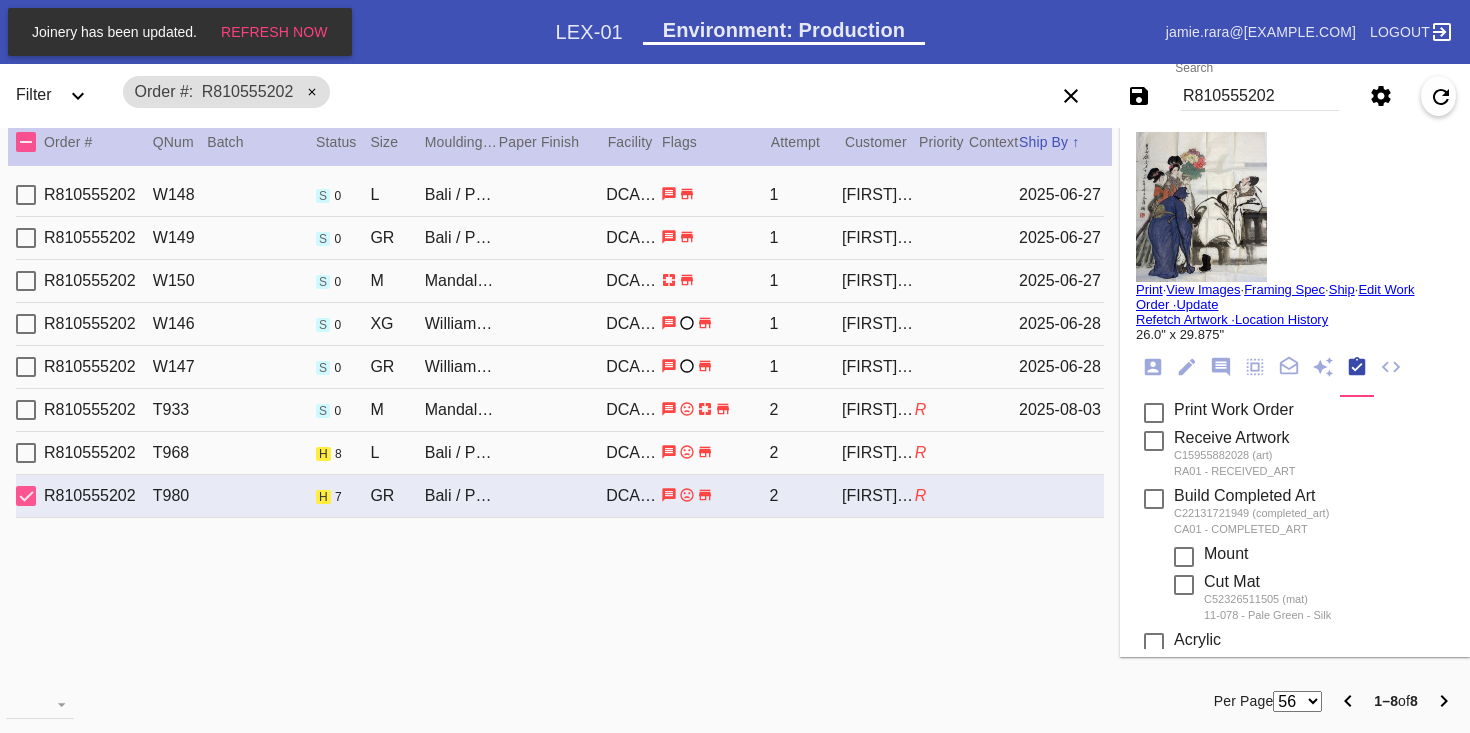 click on "R[NUMBER] T[NUMBER] h [NUMBER] L Bali / Pale Green - Silk DCA-05 [NUMBER] [FIRST] [LAST] R" at bounding box center [560, 453] 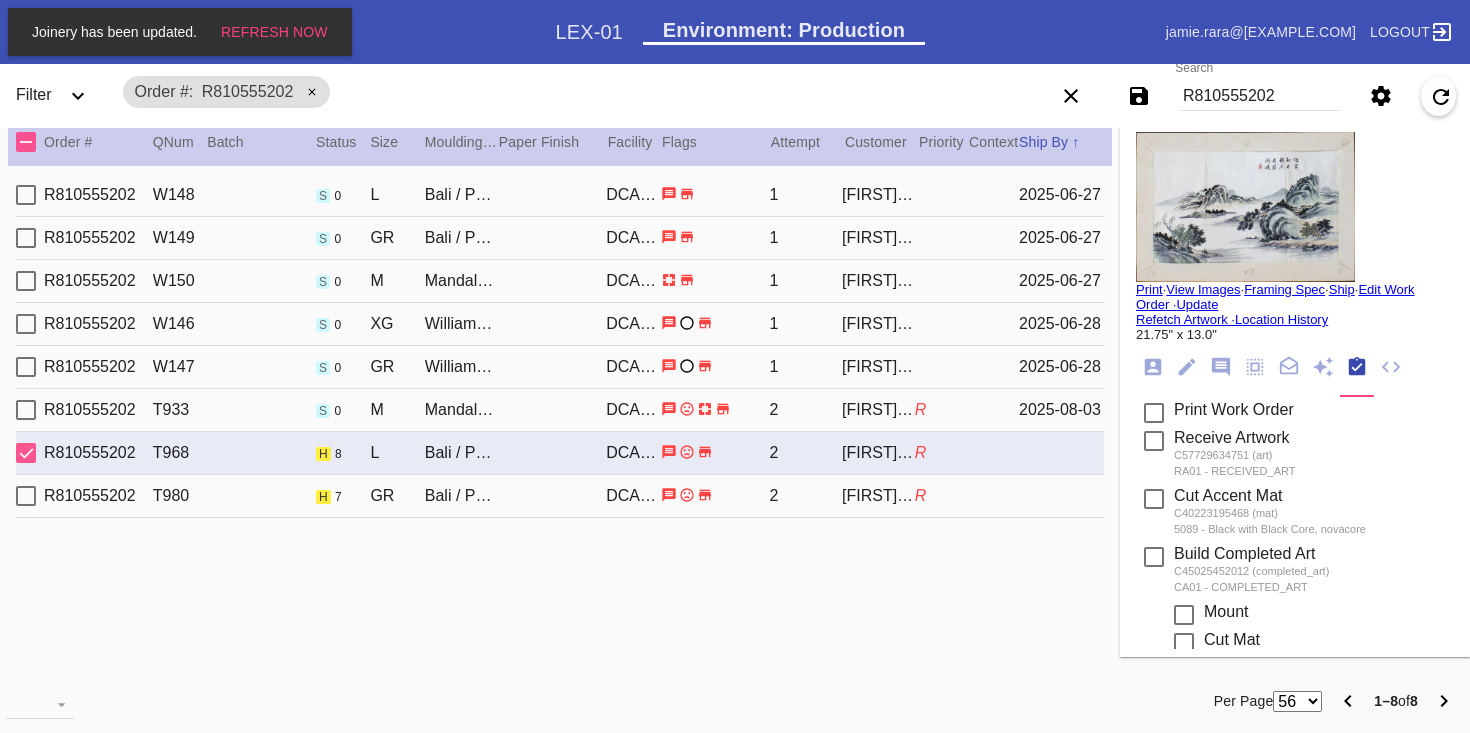 click on "R[NUMBER] T[NUMBER] h [NUMBER] GR Bali / Pale Green - Silk DCA-05 [NUMBER] [FIRST] [LAST] R" at bounding box center (560, 496) 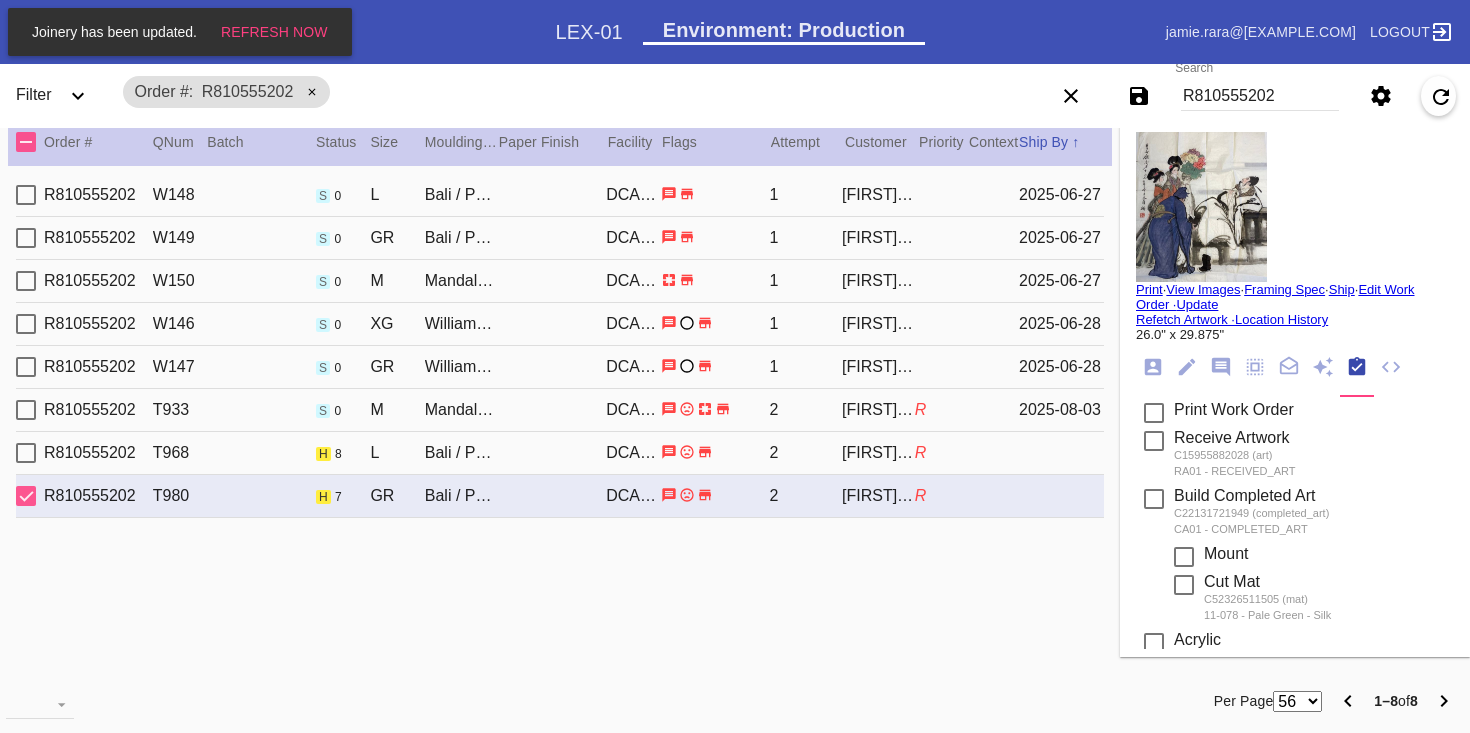 click at bounding box center [1201, 207] 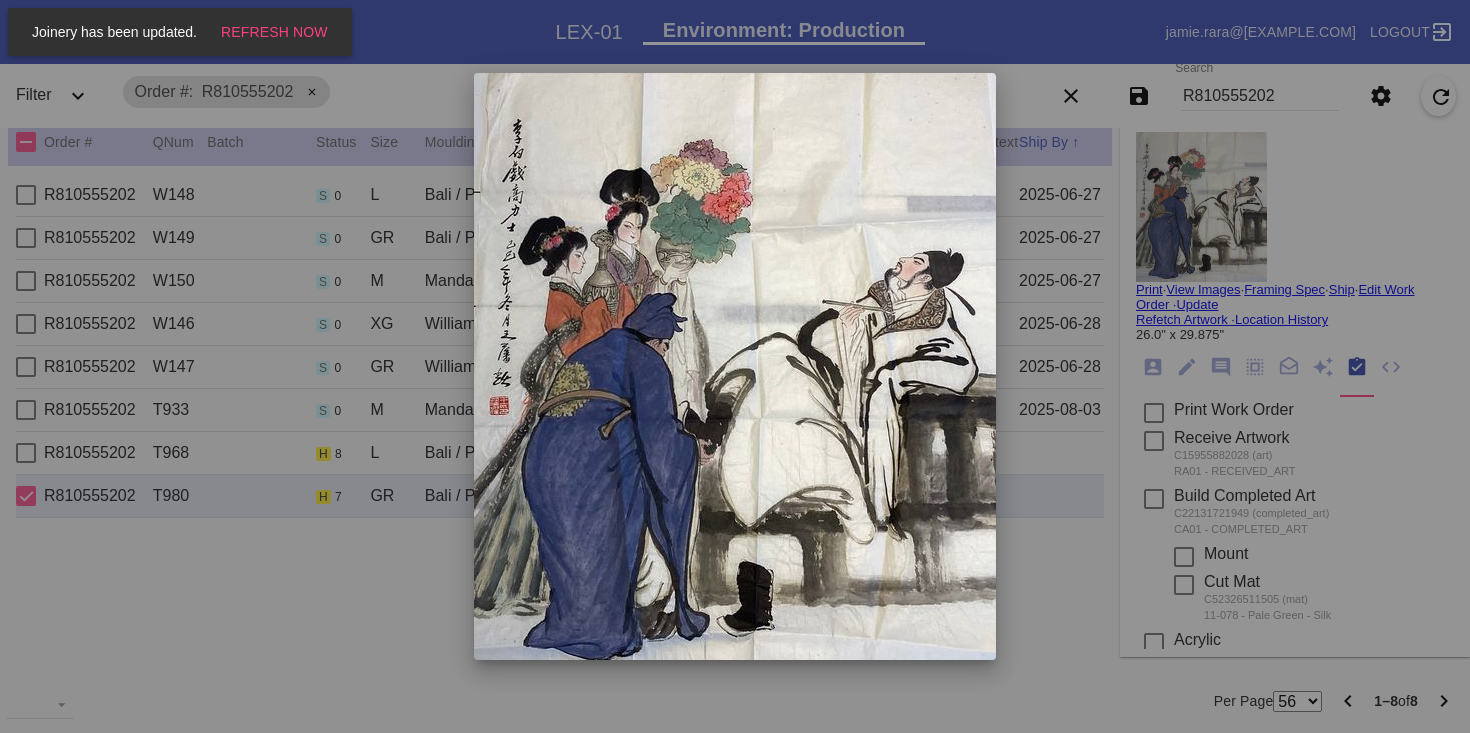 click at bounding box center (735, 366) 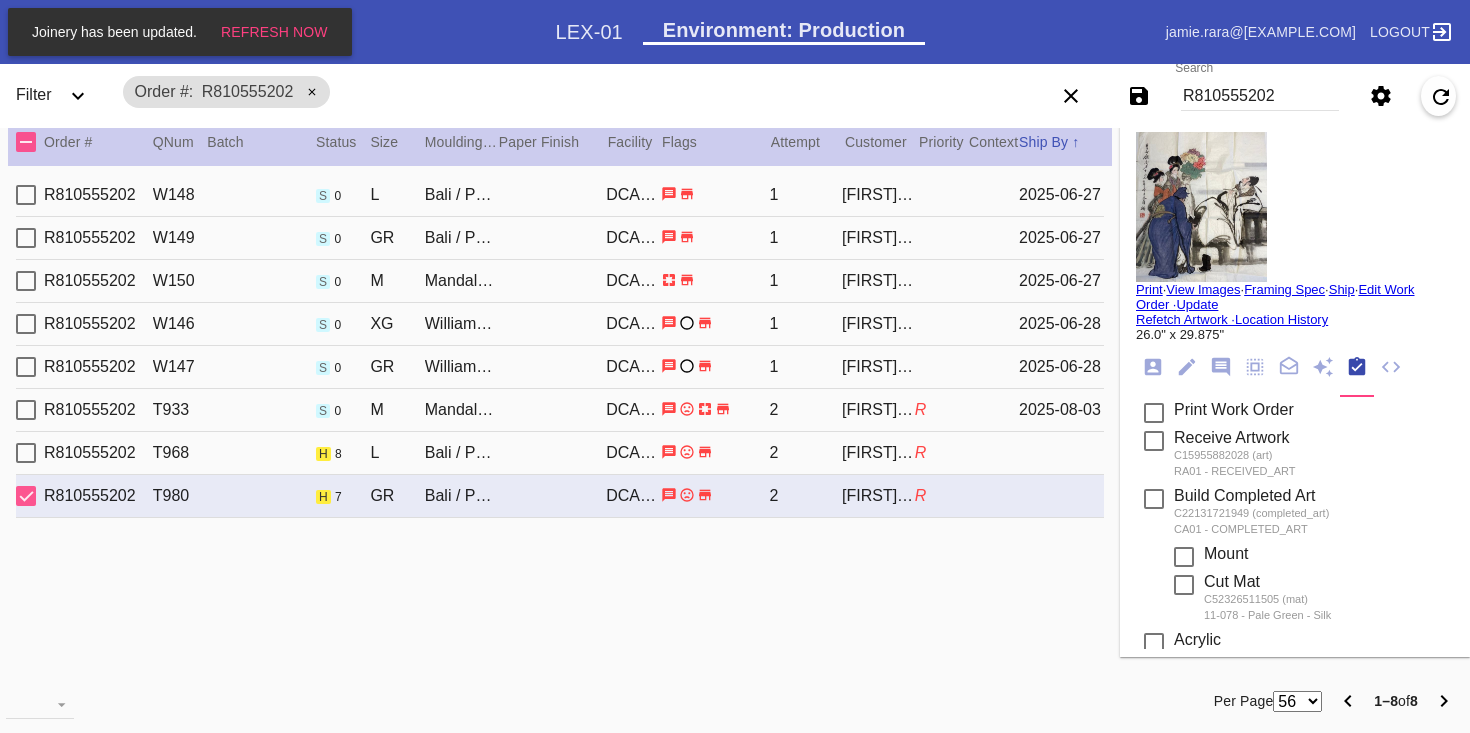 click on "2" at bounding box center (805, 453) 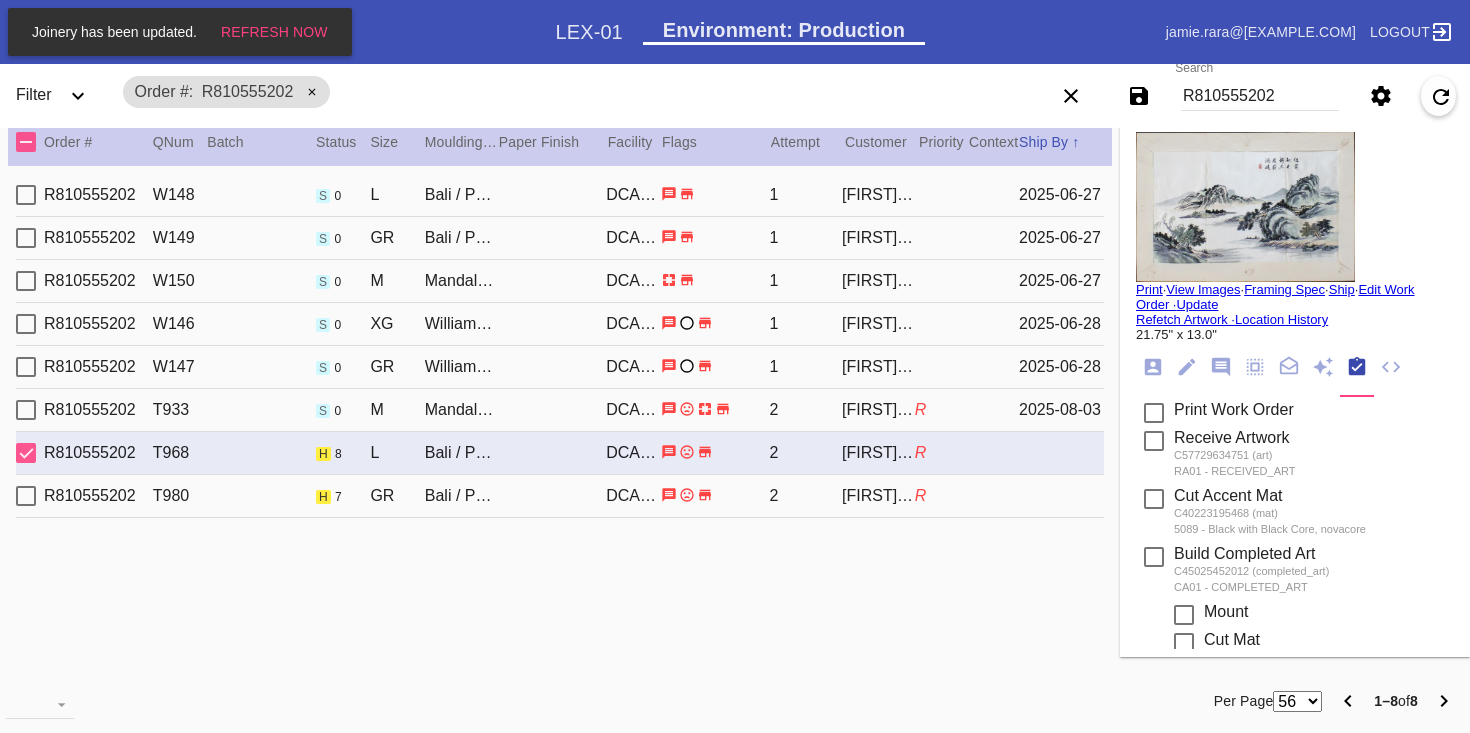 click on "R[NUMBER] T[NUMBER] s [NUMBER] M Mandalay / White DCA-05 [NUMBER] [FIRST] [LAST] R [DATE]" at bounding box center (560, 410) 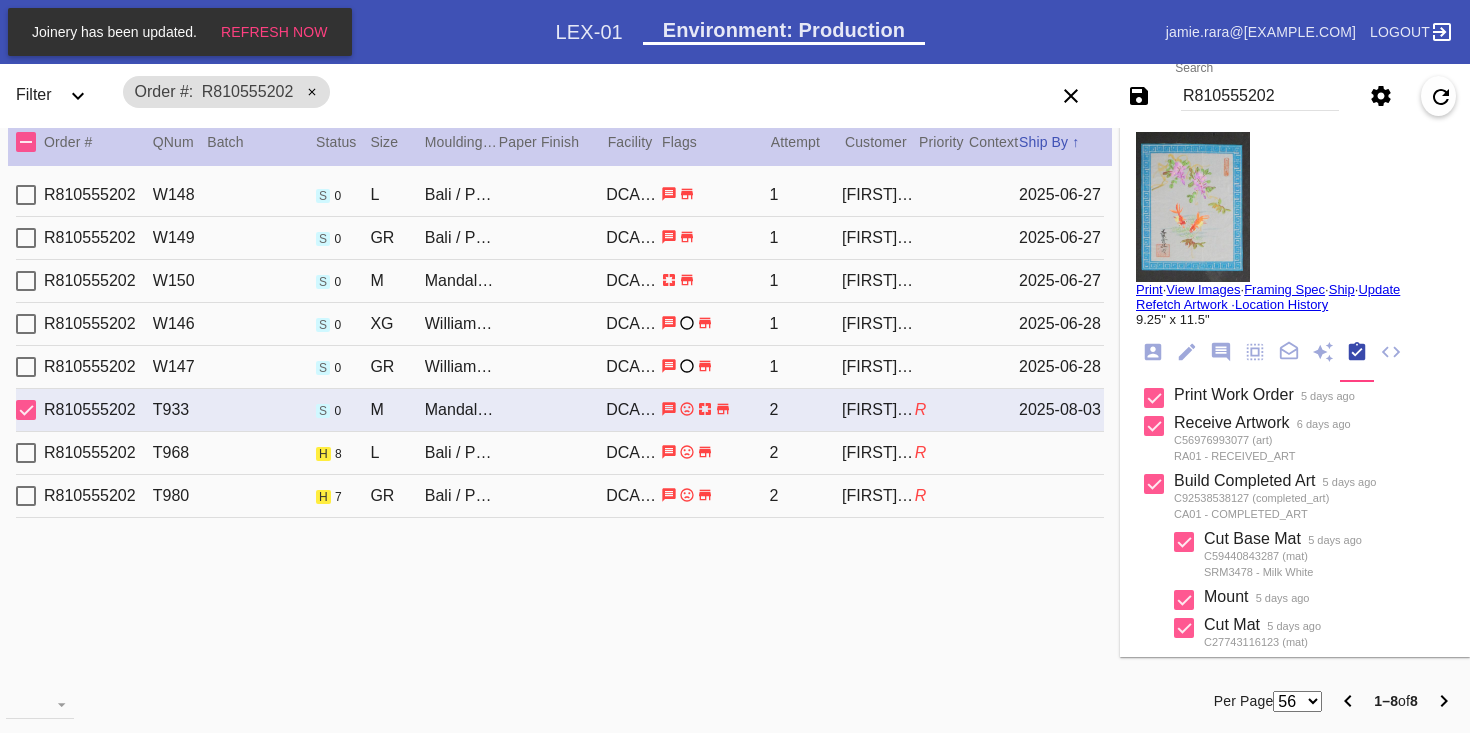 click on "Bali / Pale Green - Silk" at bounding box center (461, 453) 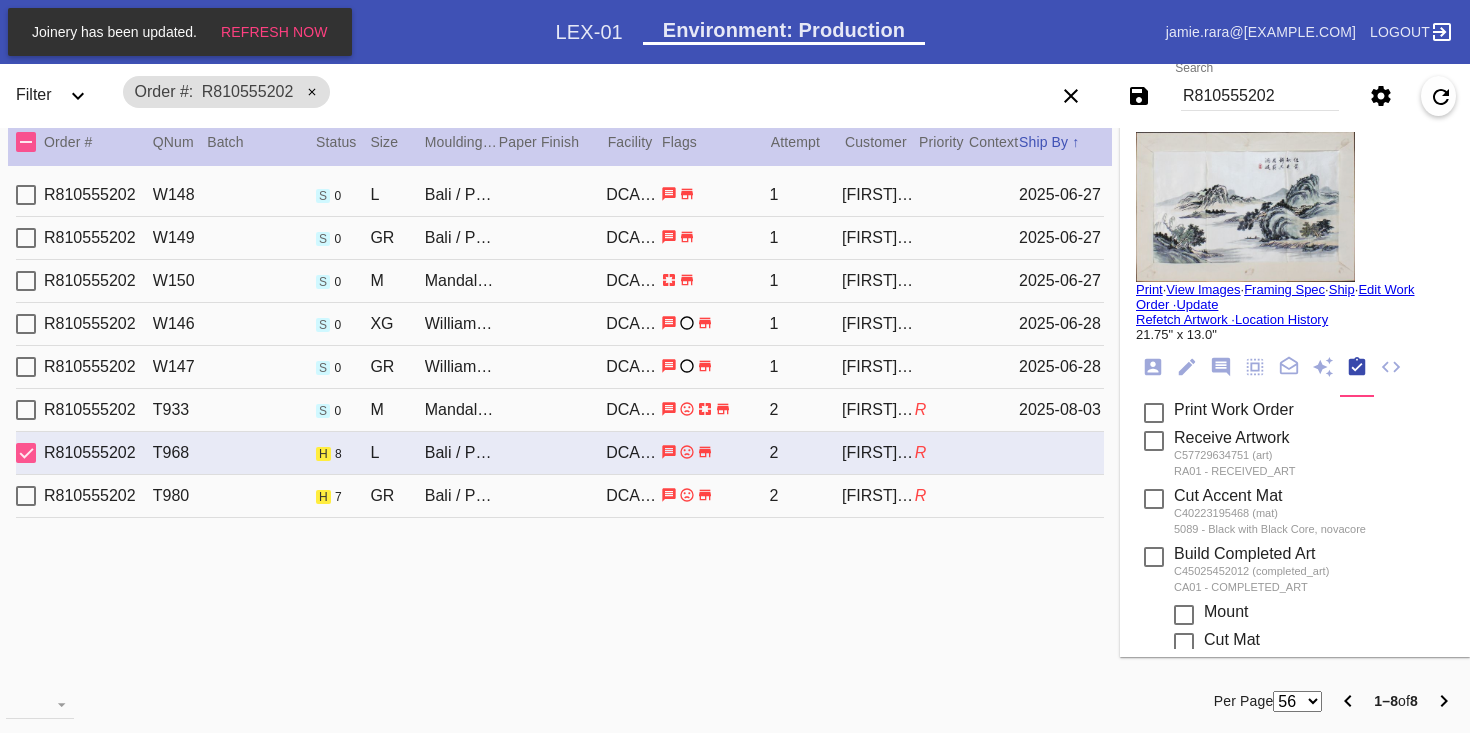 click 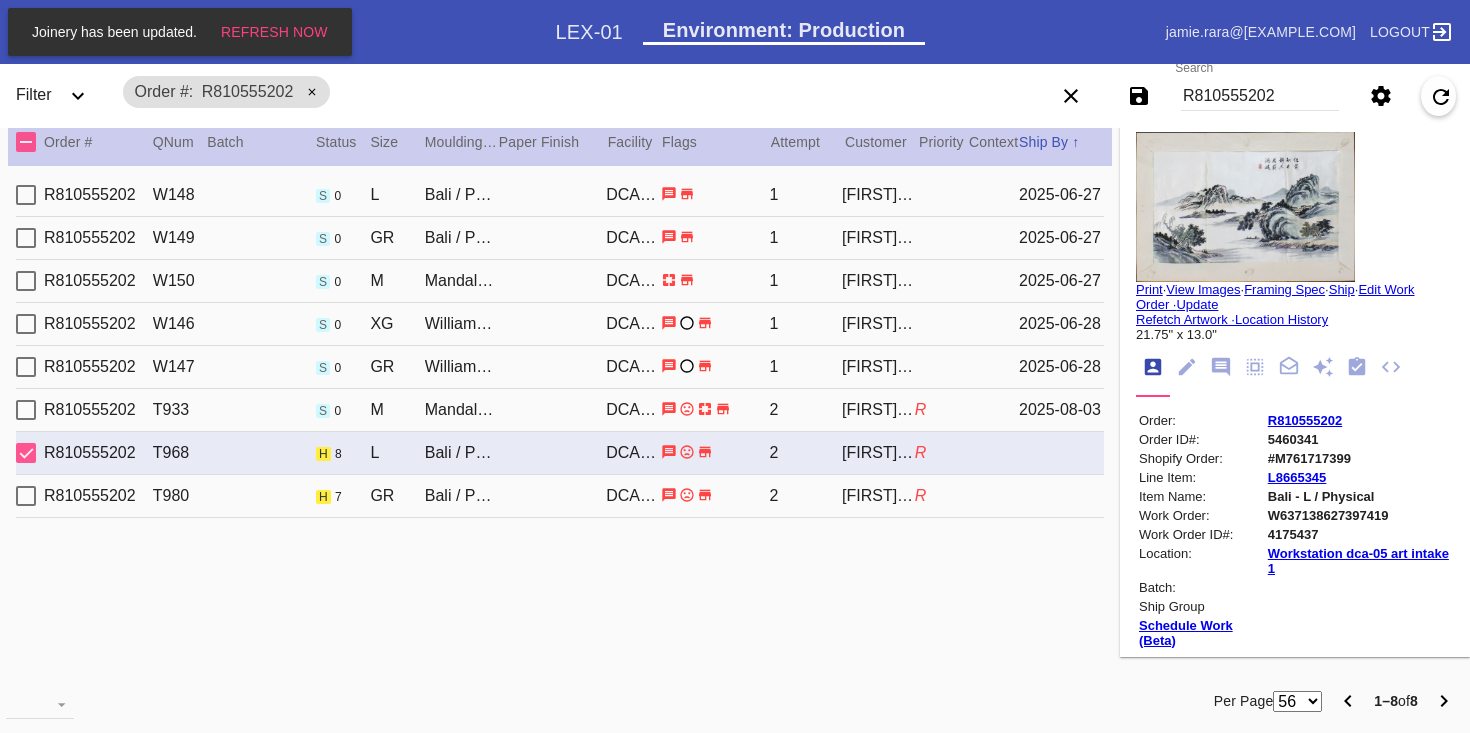 click on "[FIRST] [LAST]" at bounding box center [878, 496] 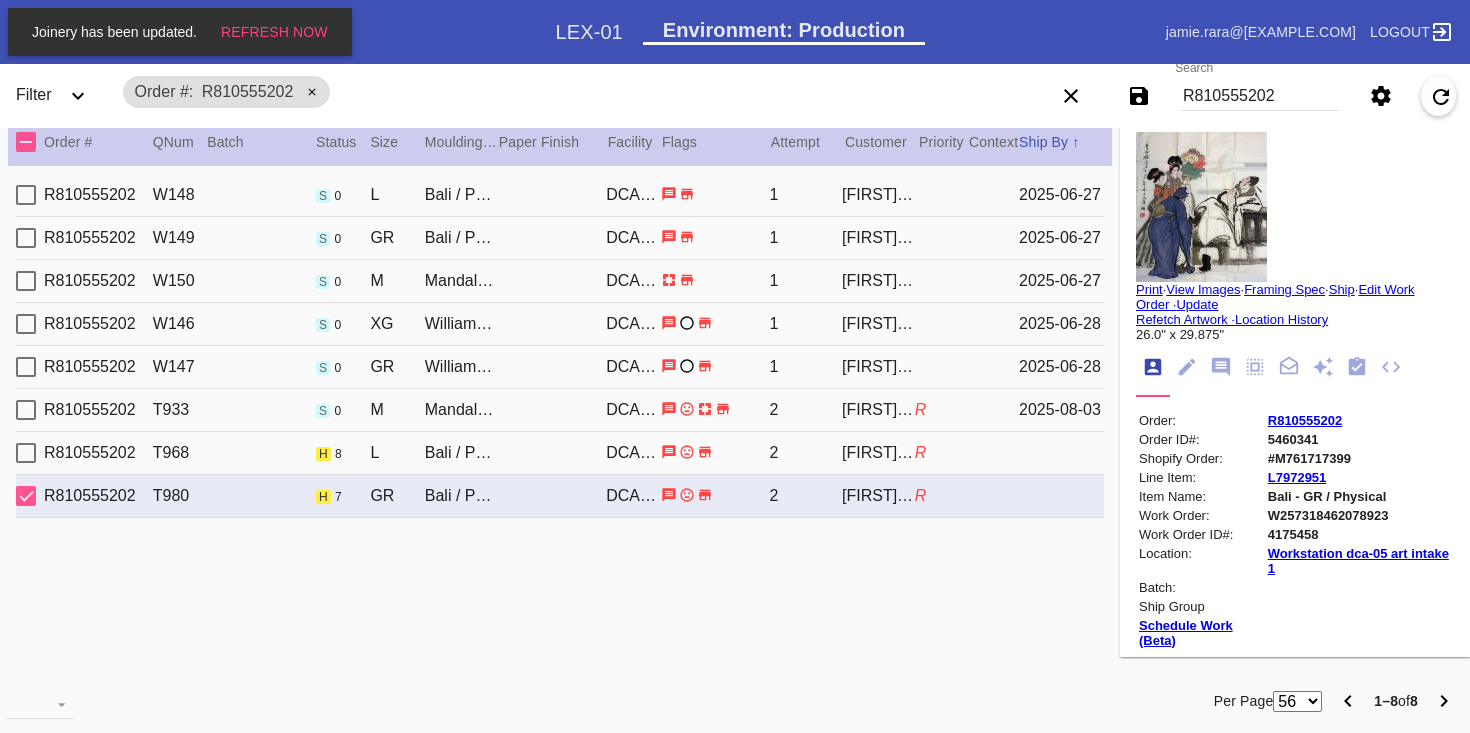 click on "View Images" at bounding box center [1203, 289] 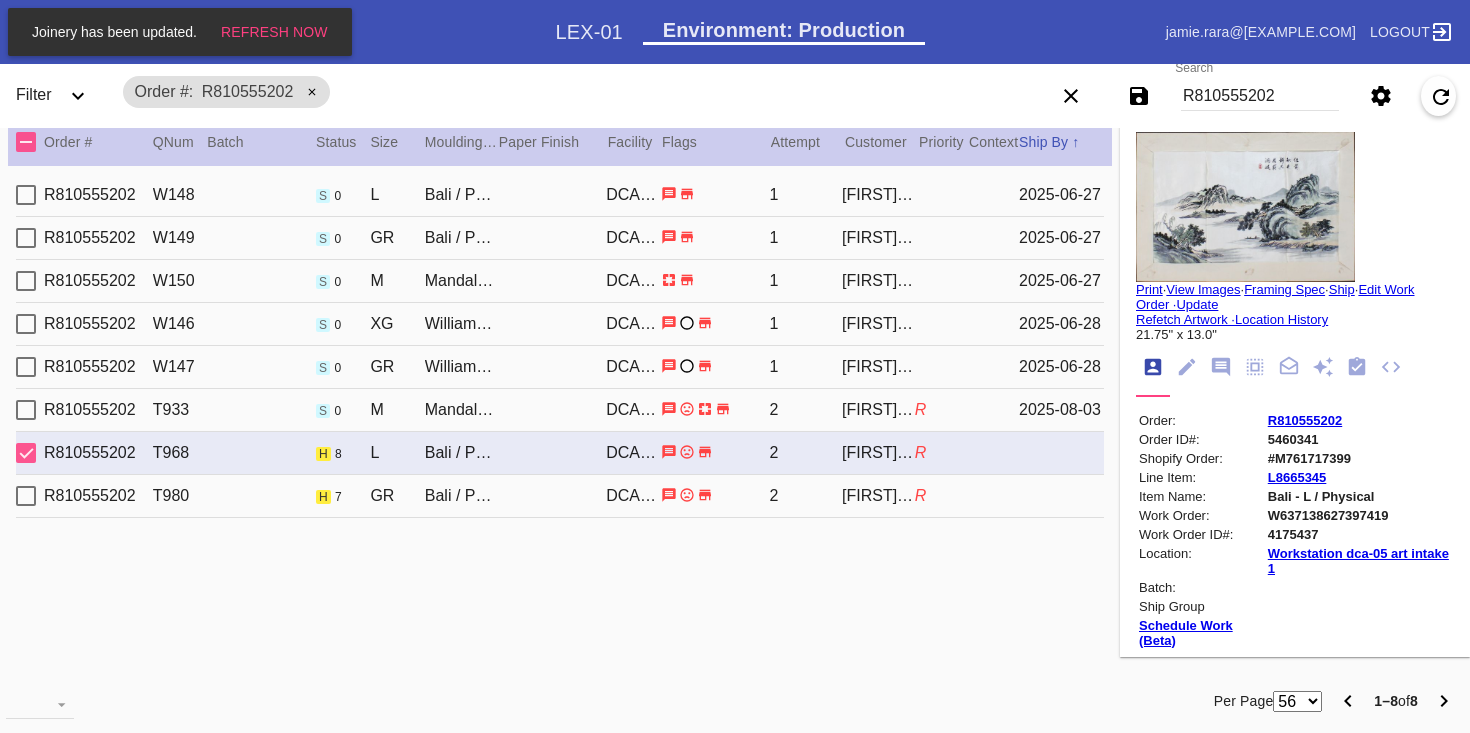 click on "Bali / Pale Green - Silk" at bounding box center [461, 496] 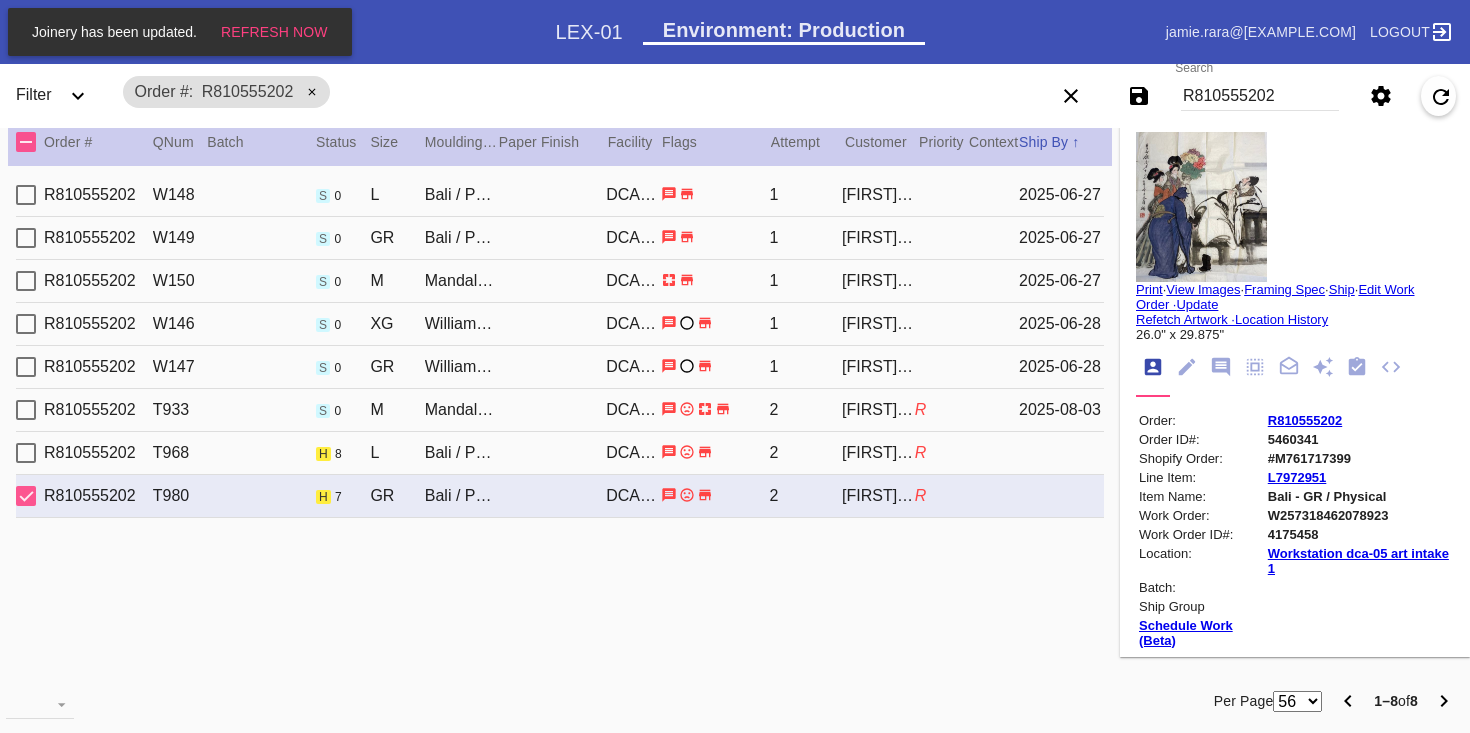 click on "View Images" at bounding box center (1203, 289) 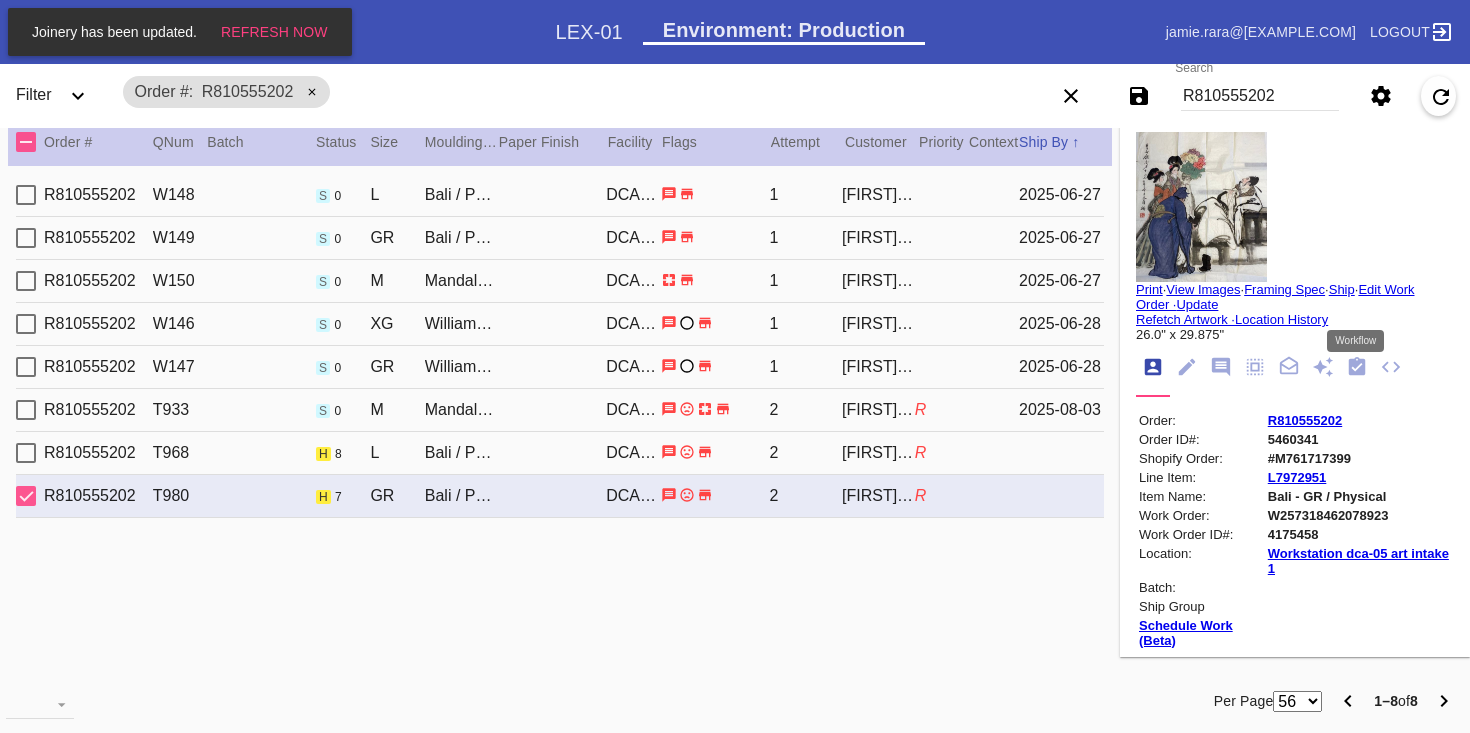 click 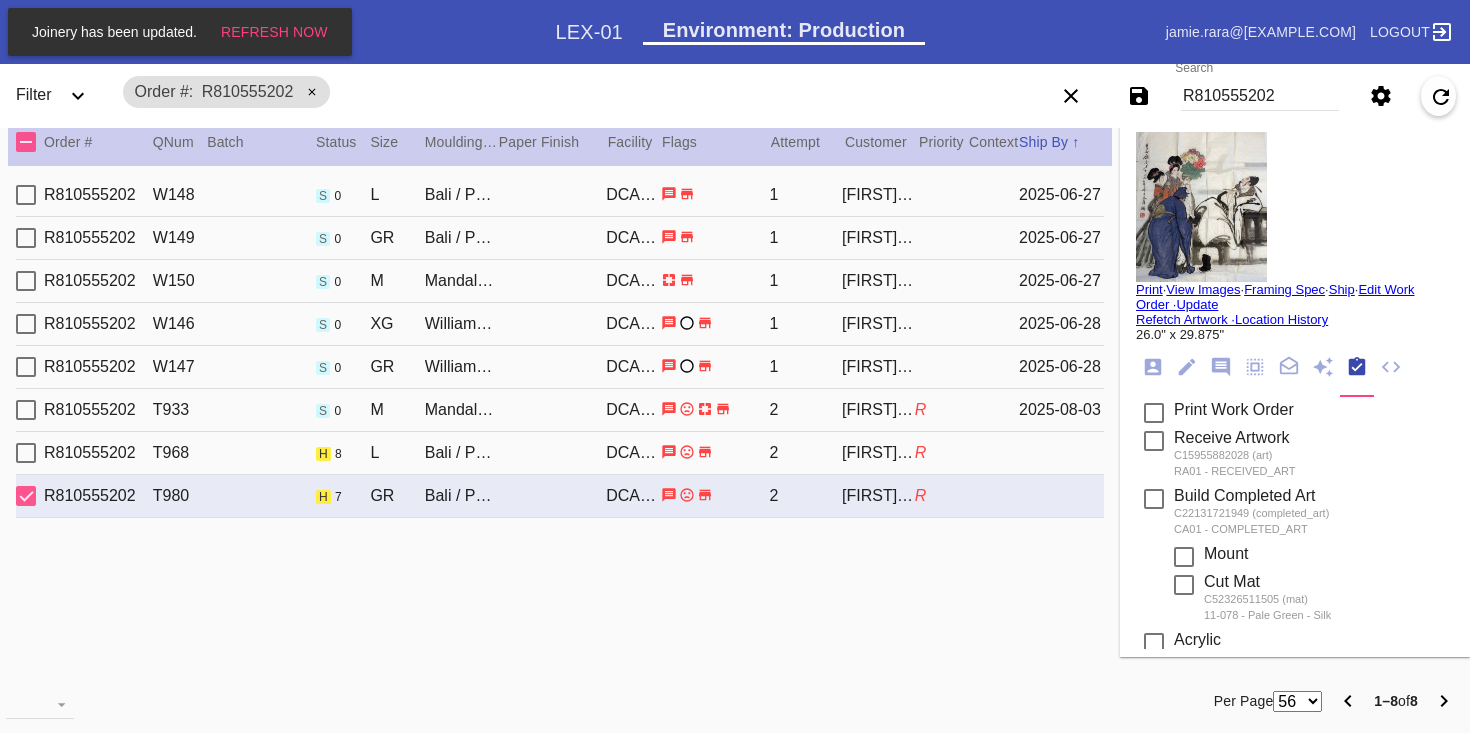 scroll, scrollTop: 284, scrollLeft: 0, axis: vertical 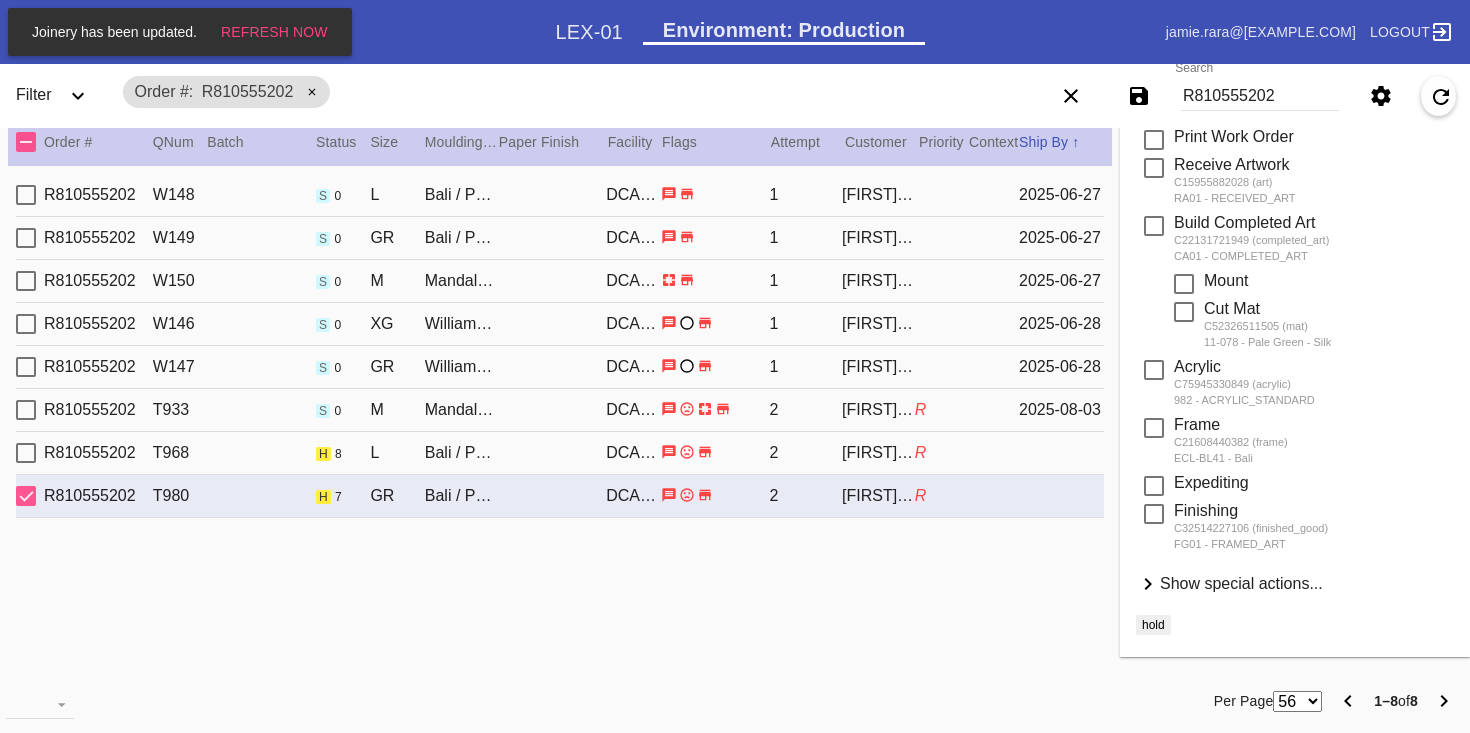 click on "Show special actions..." at bounding box center (1241, 583) 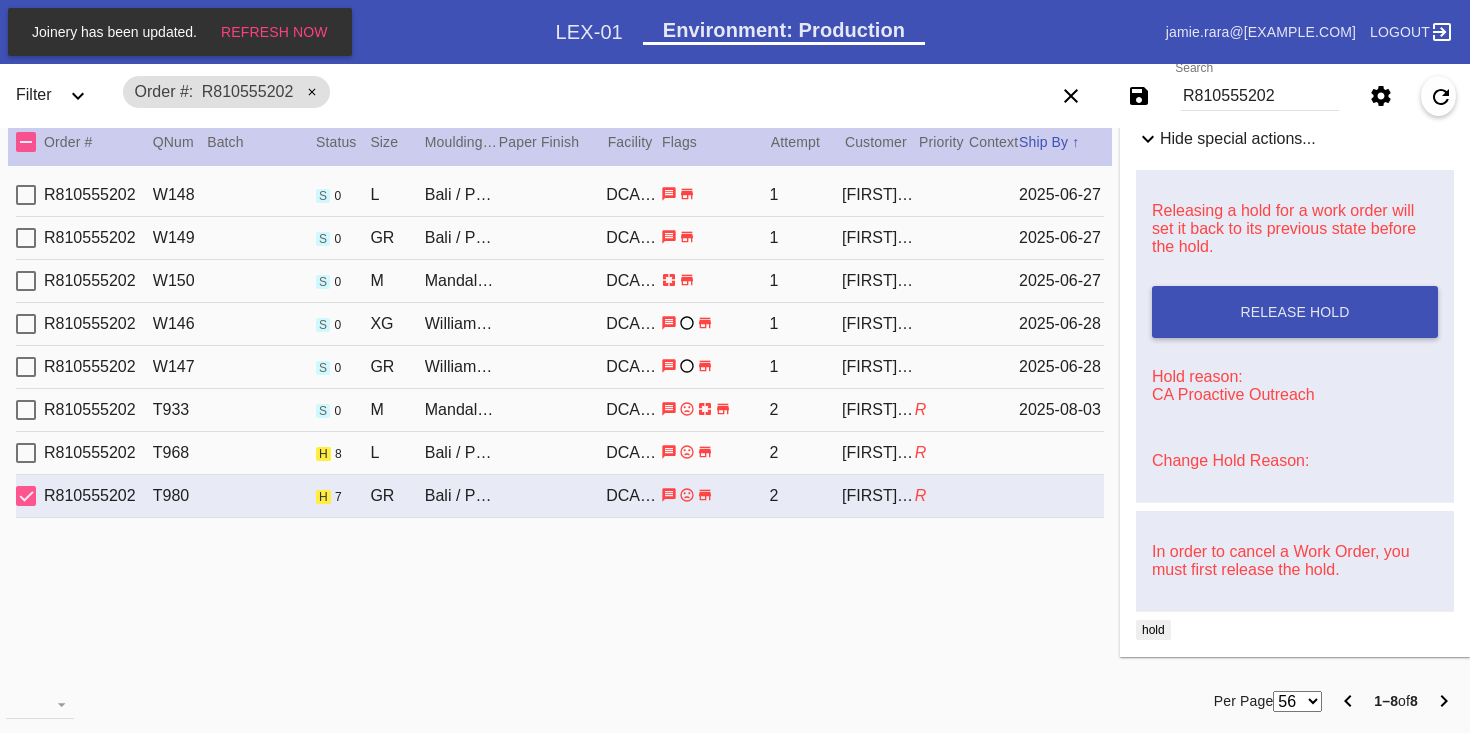 scroll, scrollTop: 716, scrollLeft: 0, axis: vertical 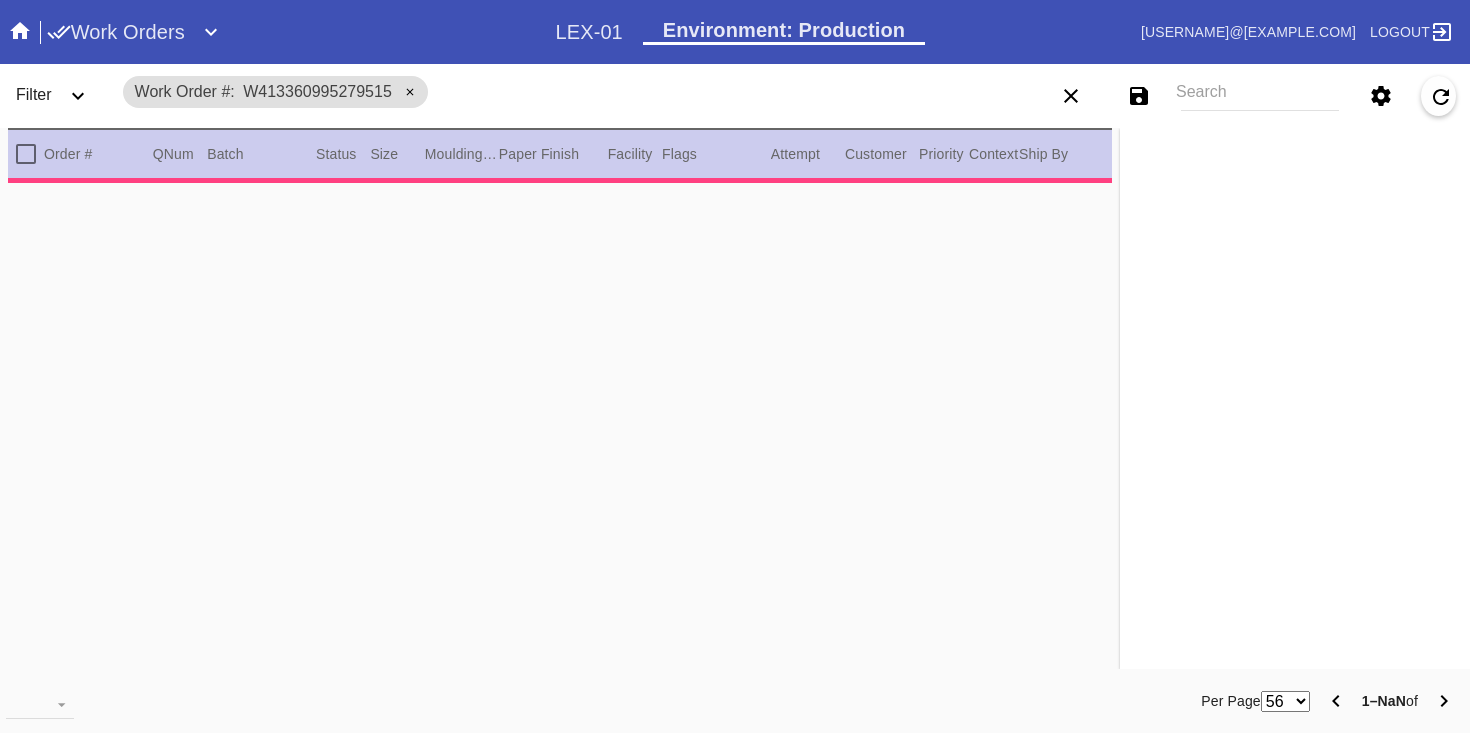 type on "3.0" 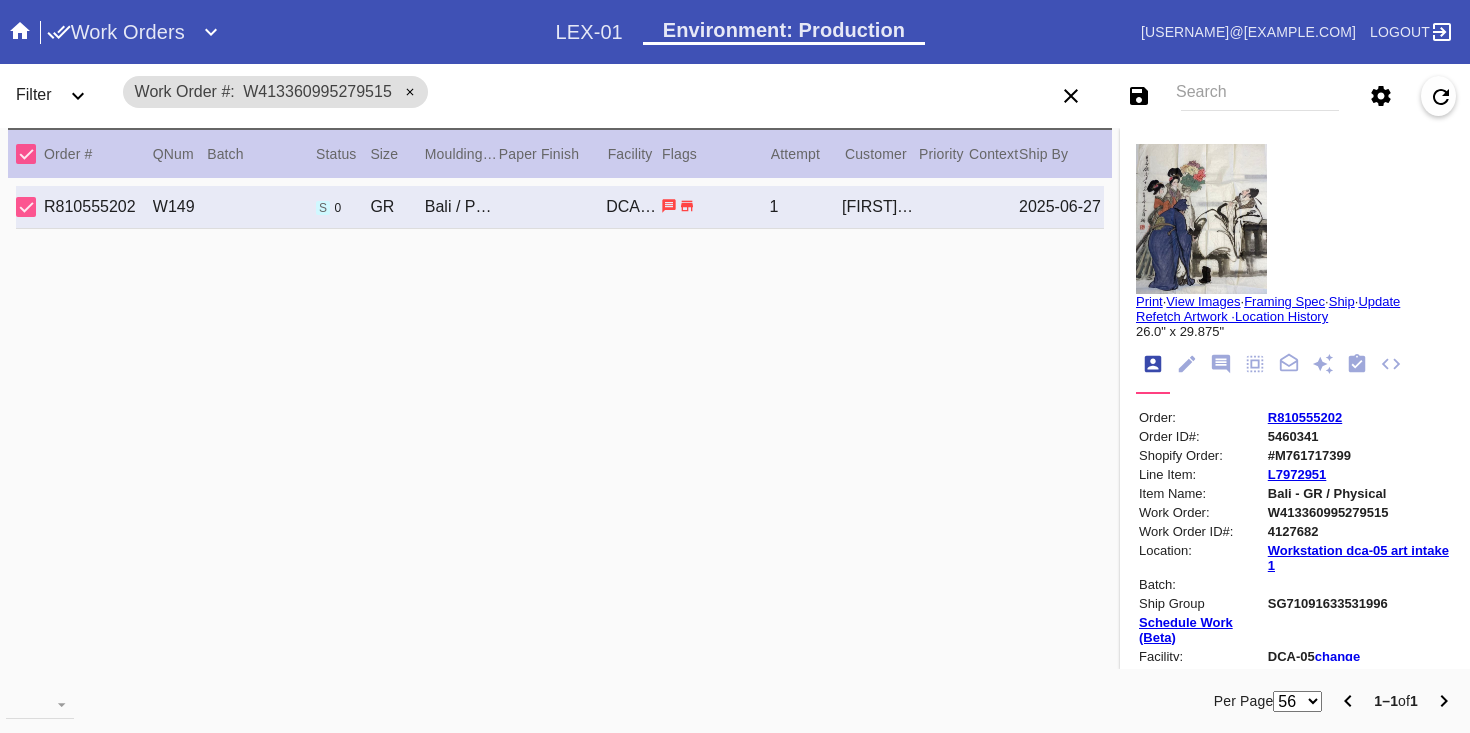 click on "View Images" at bounding box center (1203, 301) 